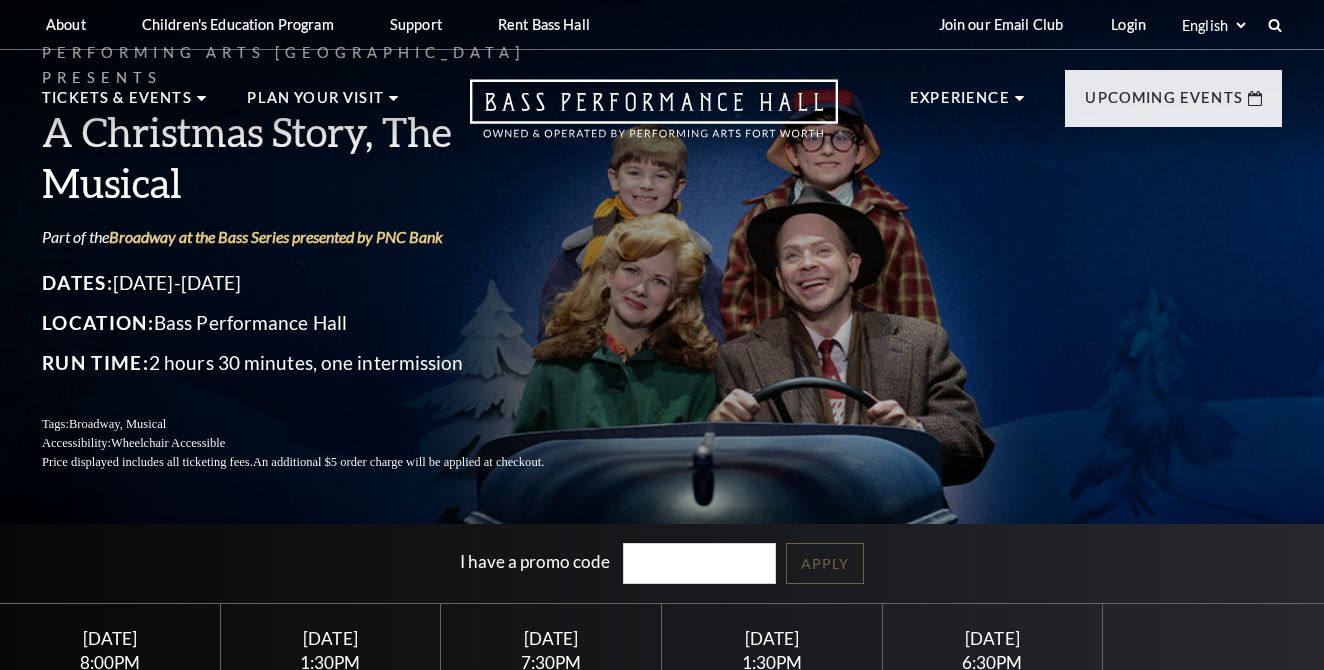 scroll, scrollTop: 0, scrollLeft: 0, axis: both 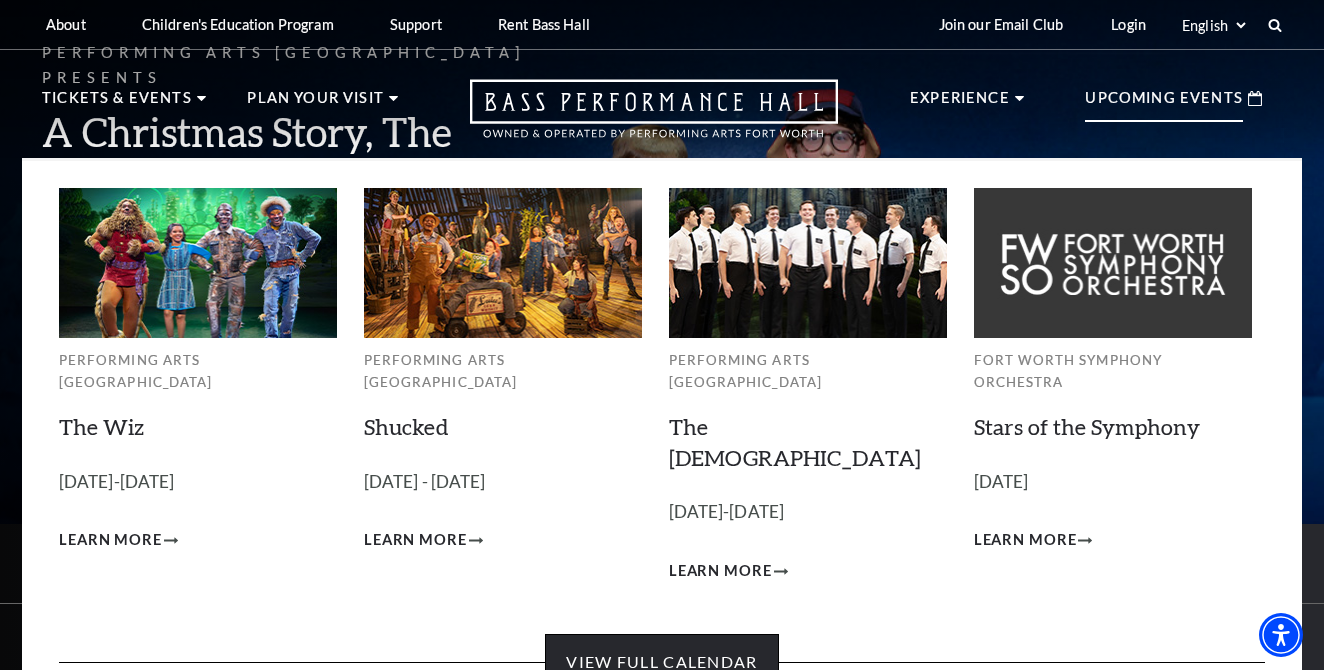 click on "View Full Calendar" at bounding box center [661, 662] 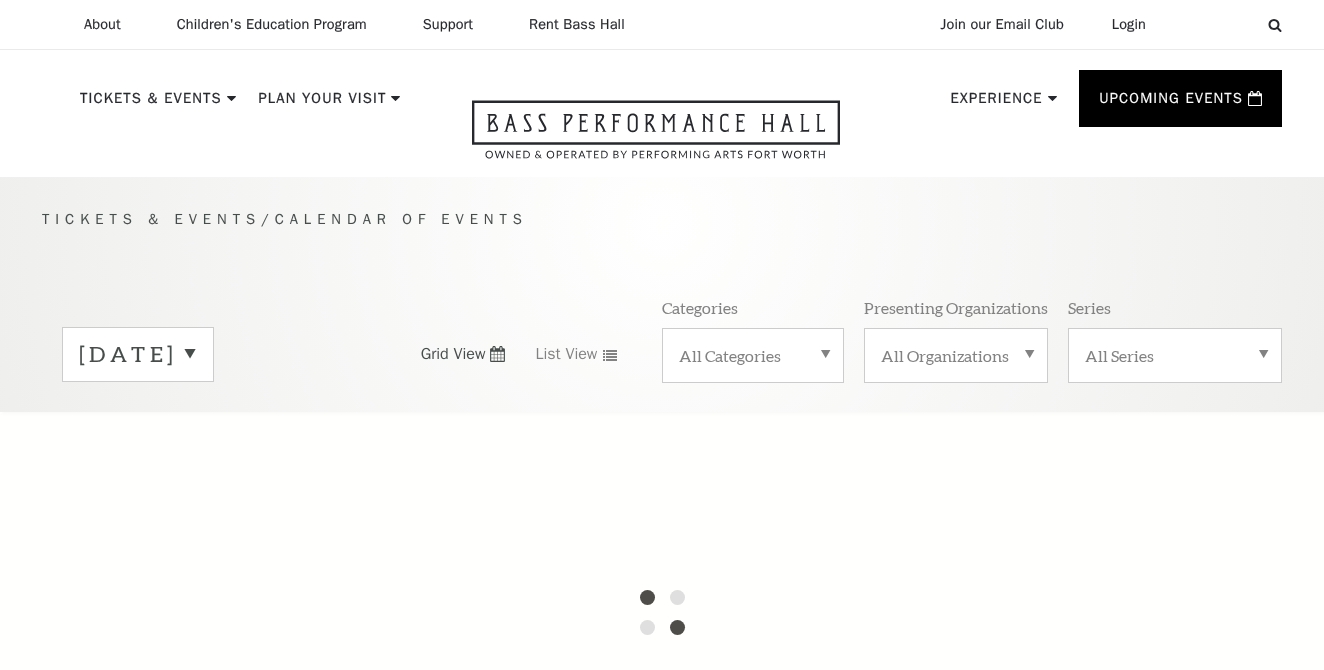 scroll, scrollTop: 0, scrollLeft: 0, axis: both 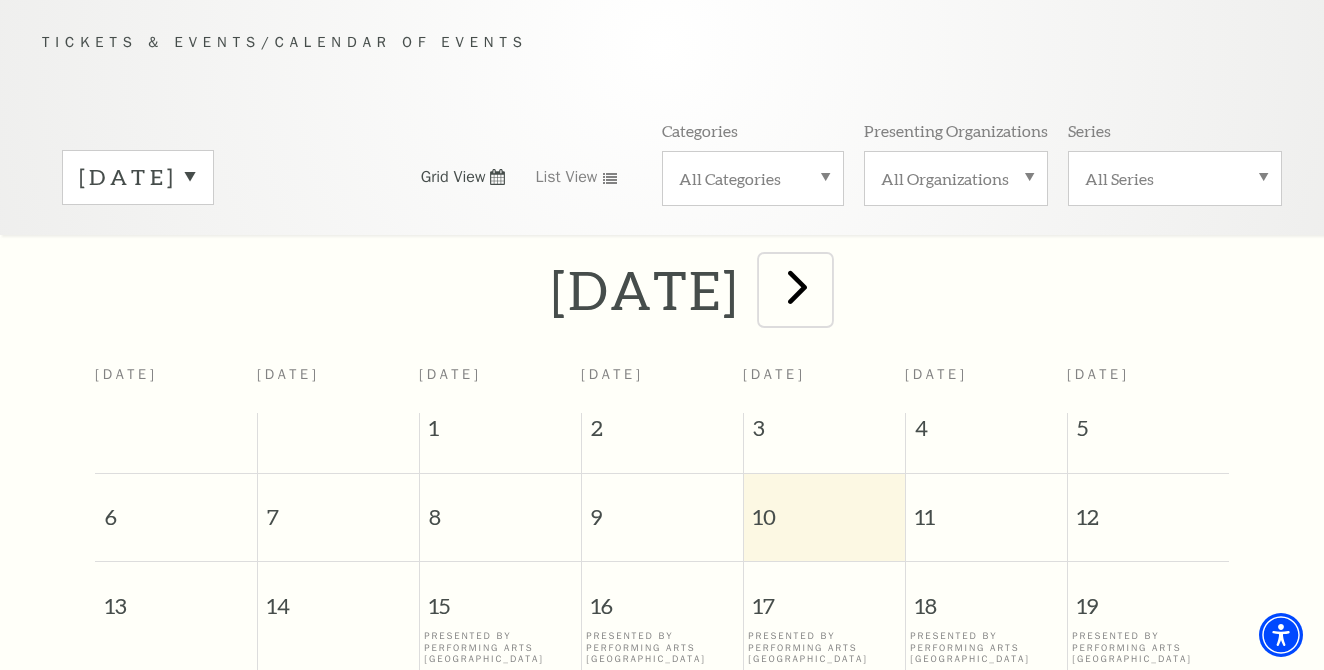 click at bounding box center [797, 286] 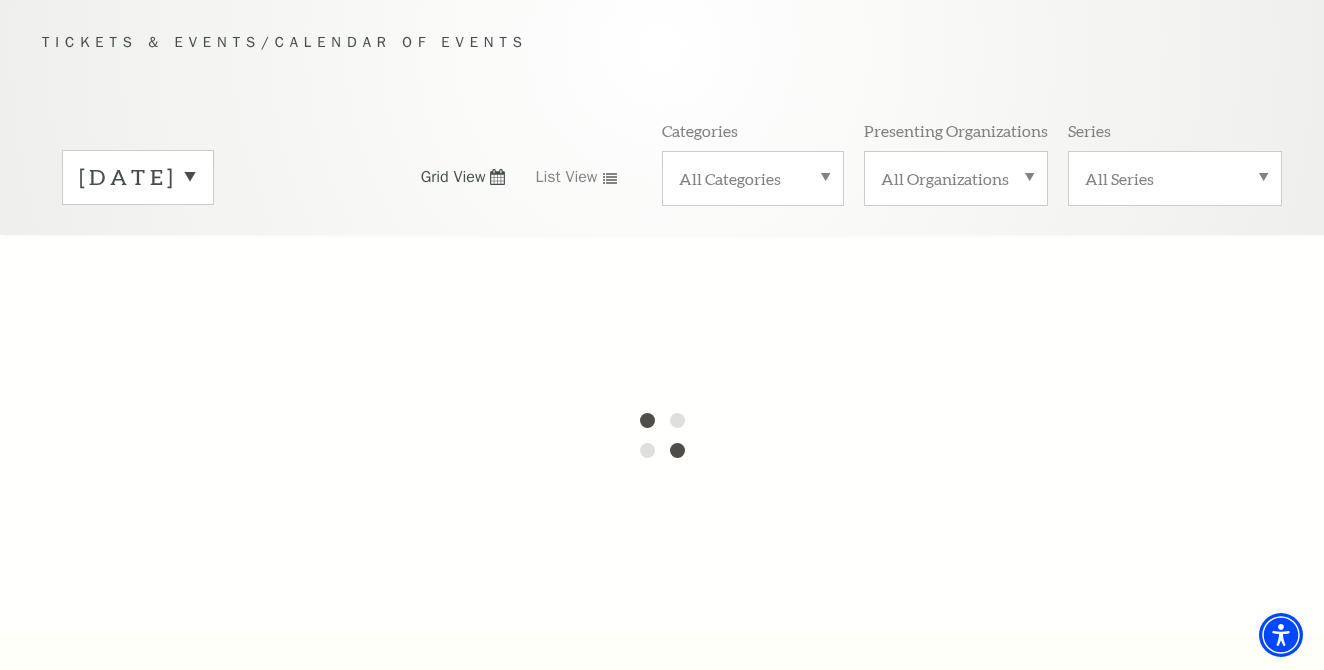 click on "July 2025" at bounding box center (138, 177) 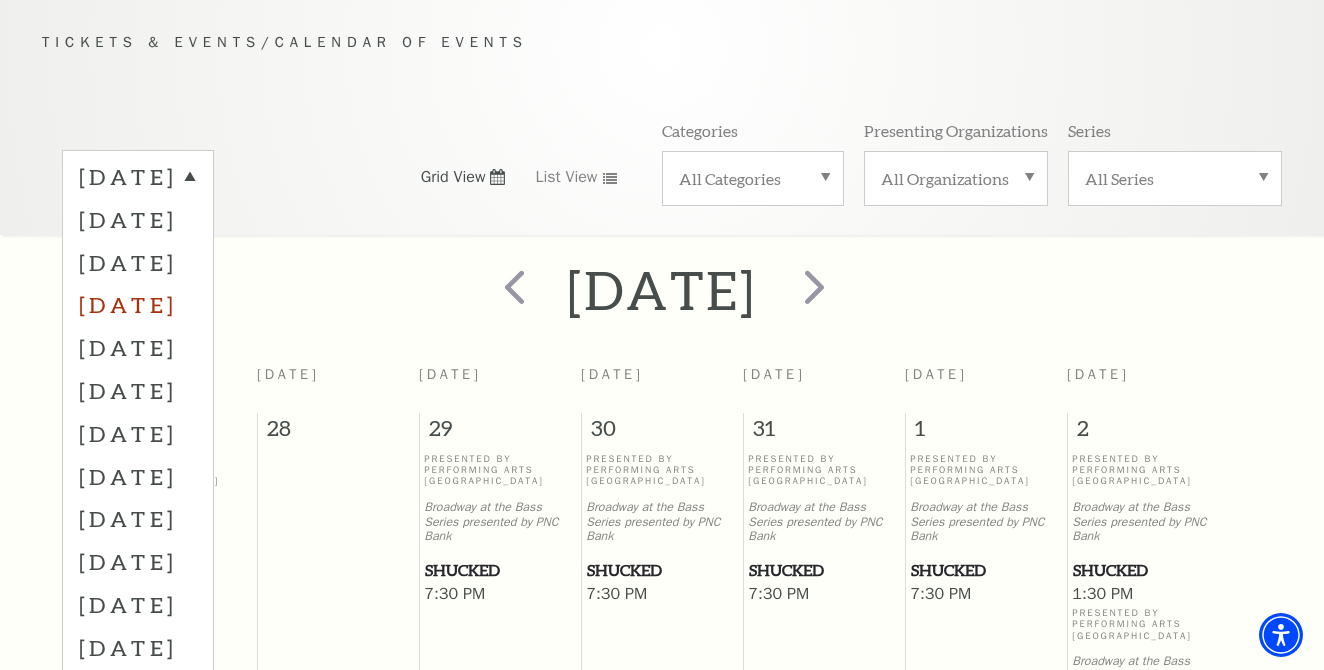 click on "October 2025" at bounding box center [138, 304] 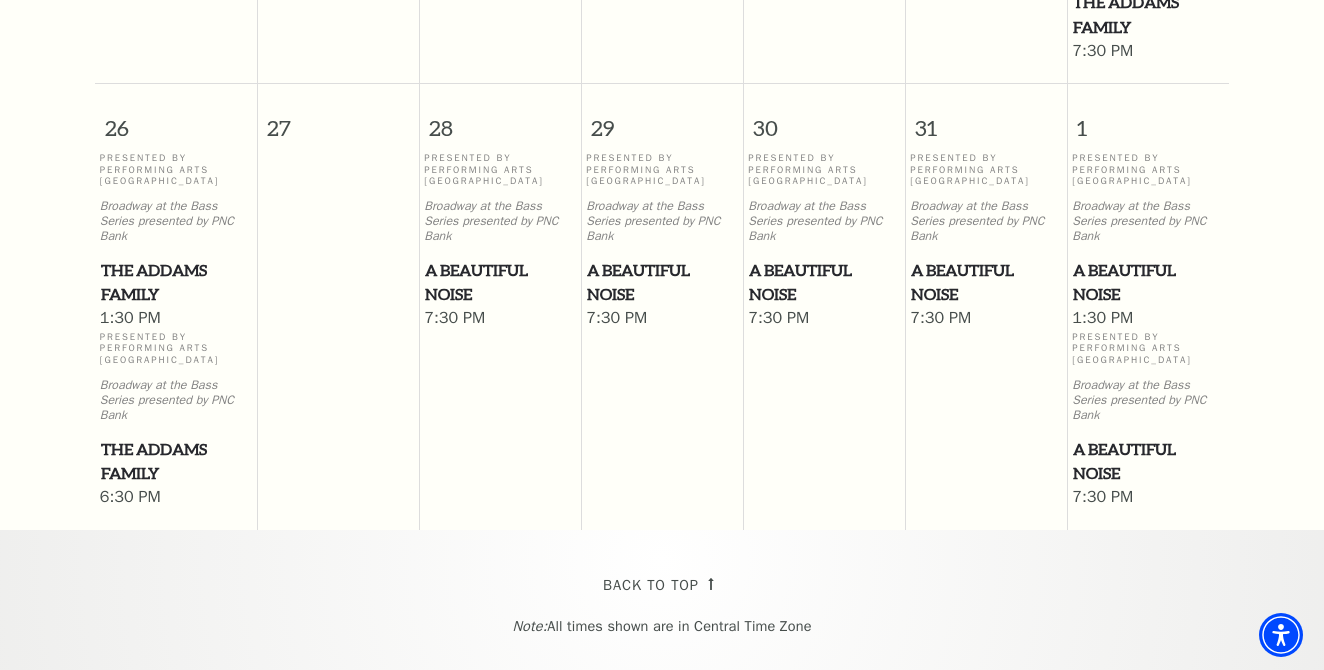 scroll, scrollTop: 1818, scrollLeft: 0, axis: vertical 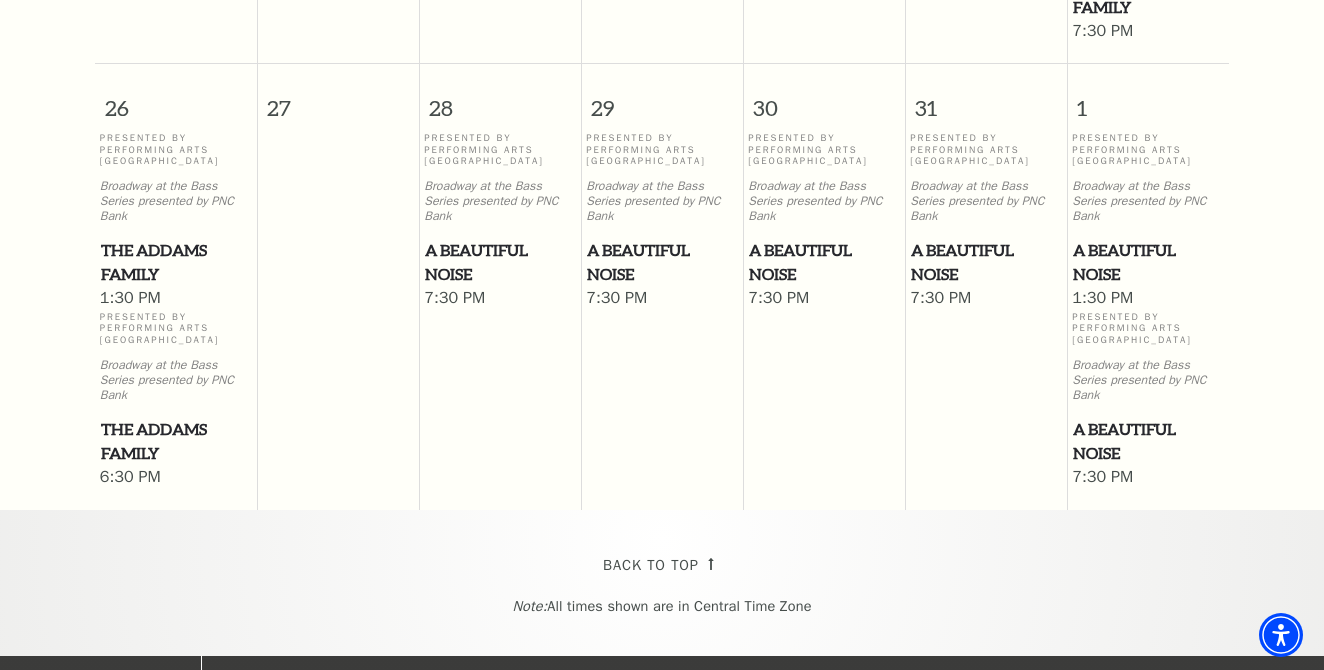 click on "A Beautiful Noise" at bounding box center (986, 262) 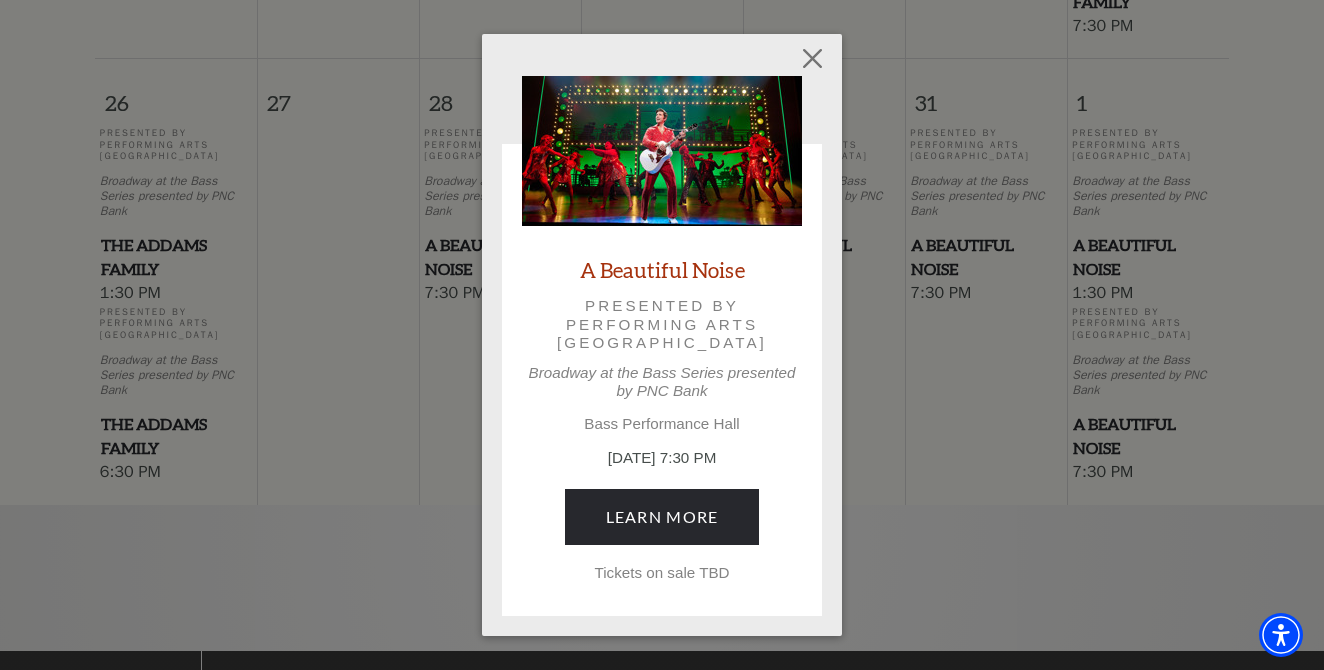 scroll, scrollTop: 1817, scrollLeft: 0, axis: vertical 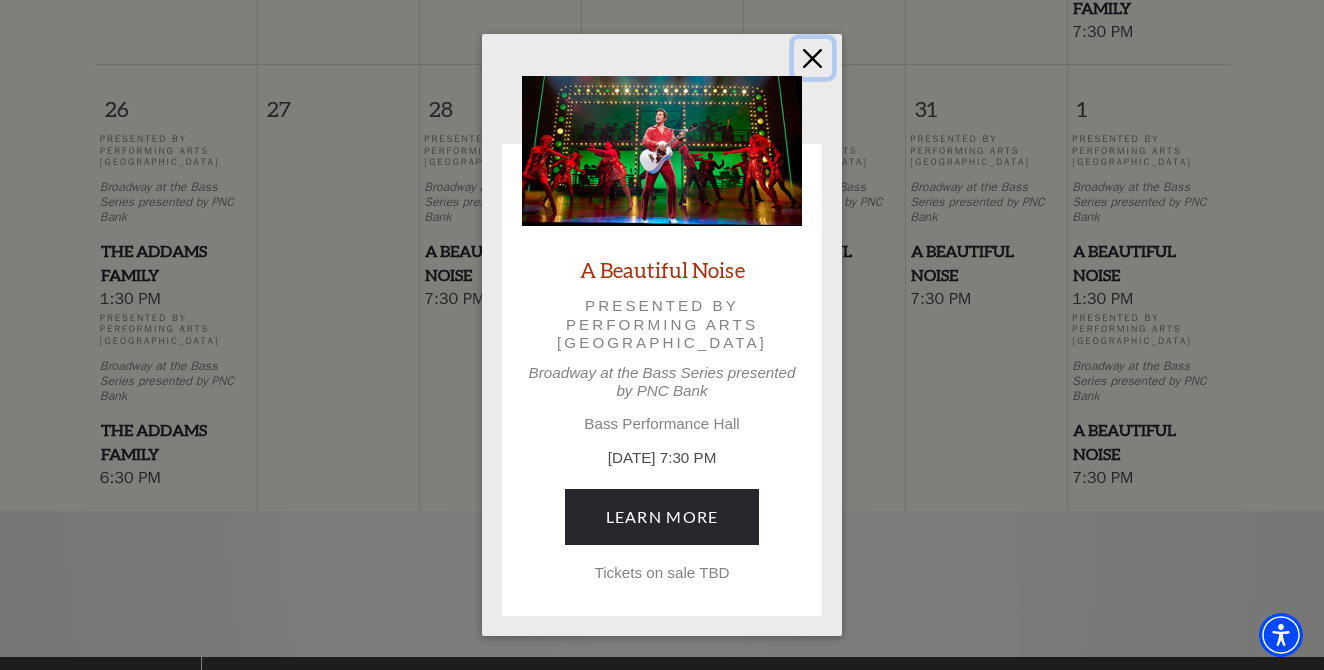 click at bounding box center [813, 58] 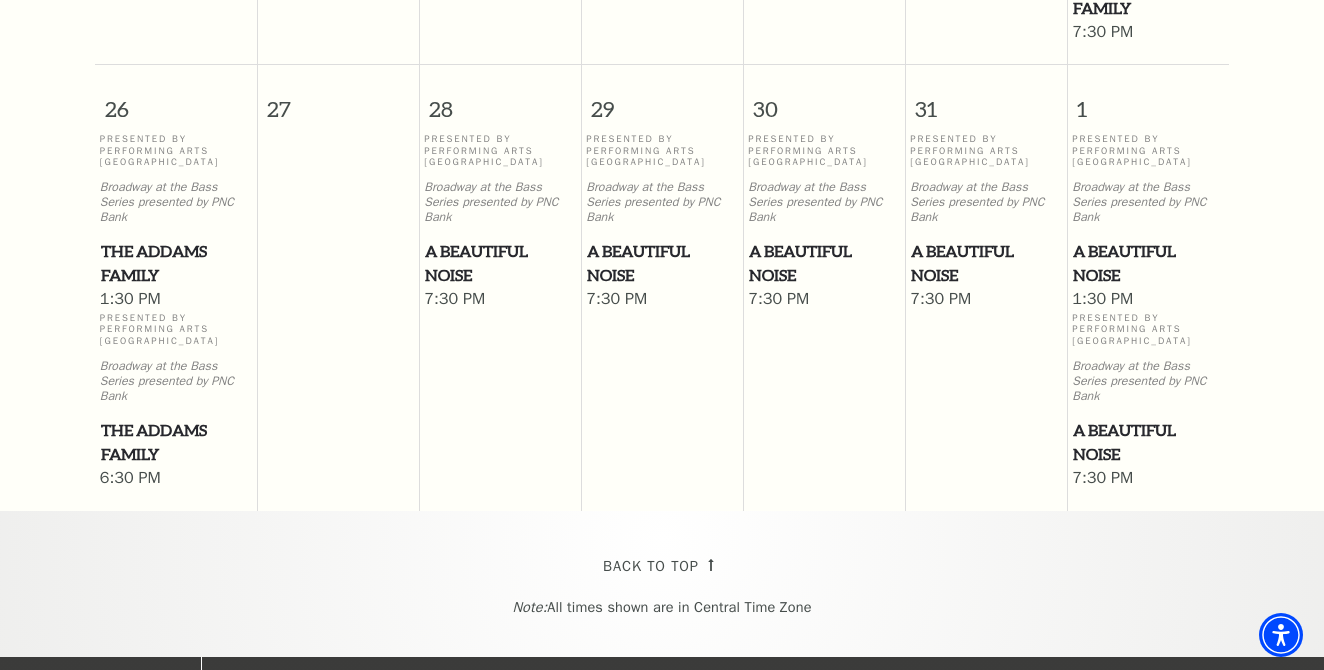 click on "A Beautiful Noise" at bounding box center [1148, 263] 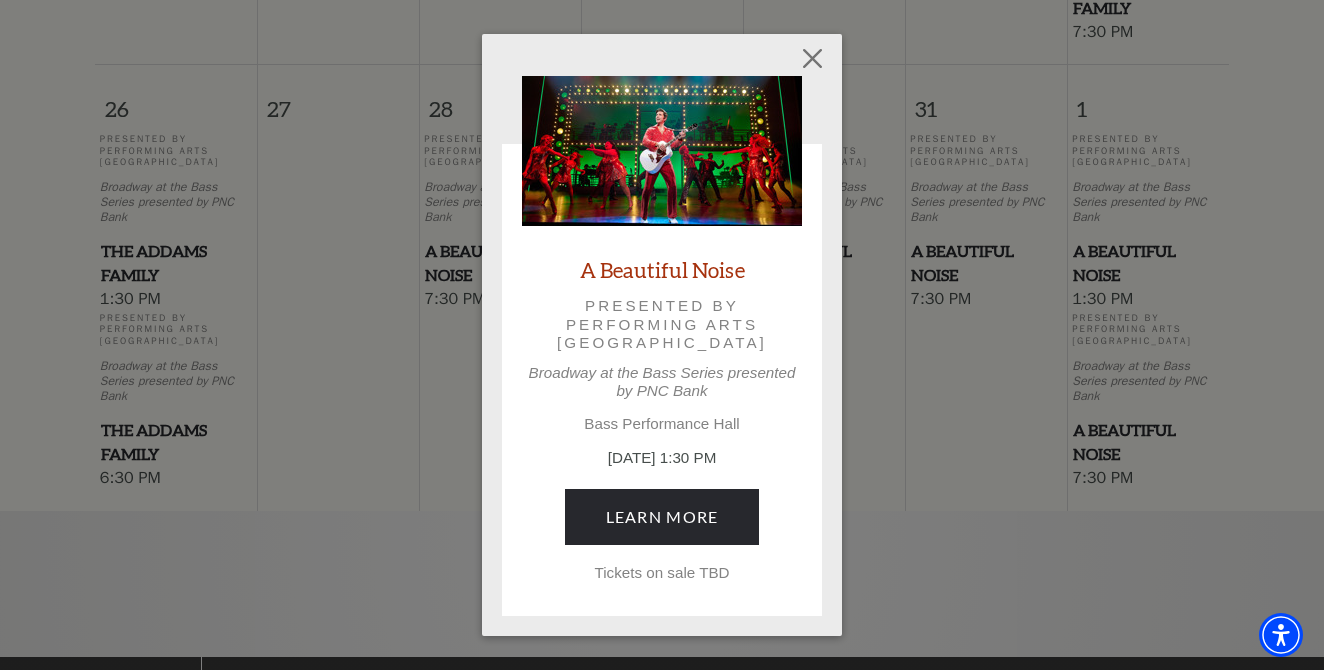 click on "Tickets on sale TBD" at bounding box center [662, 573] 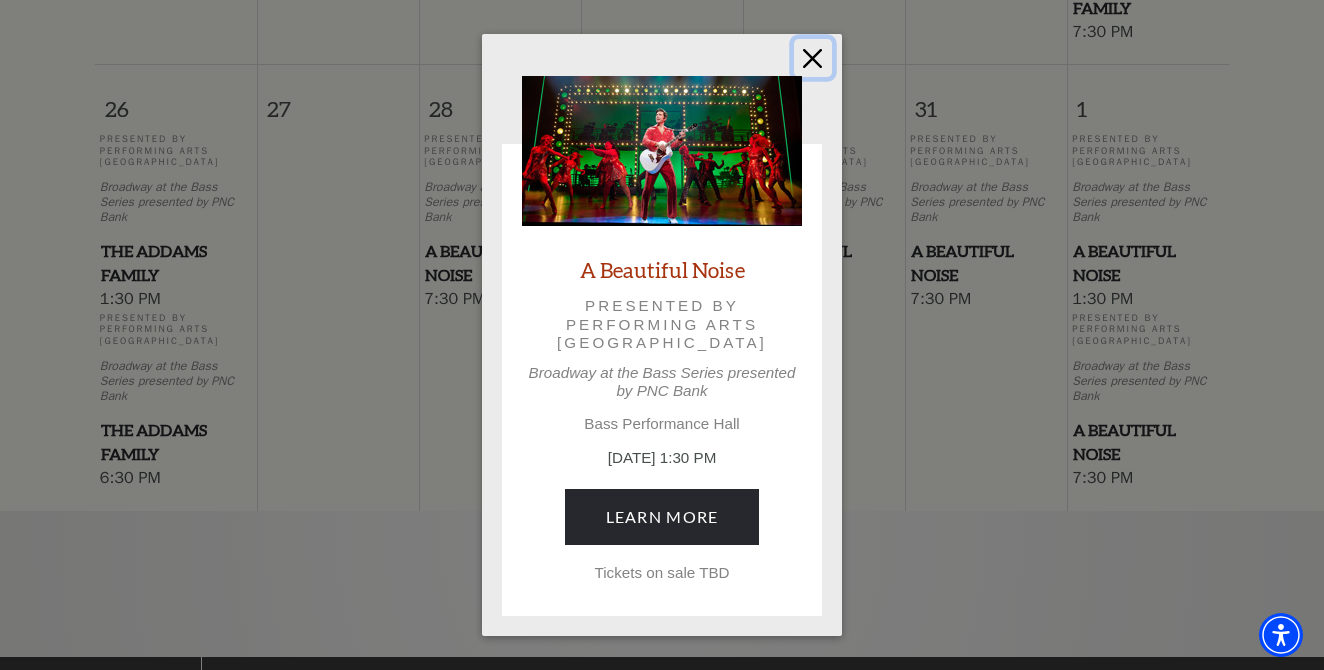 click at bounding box center (813, 58) 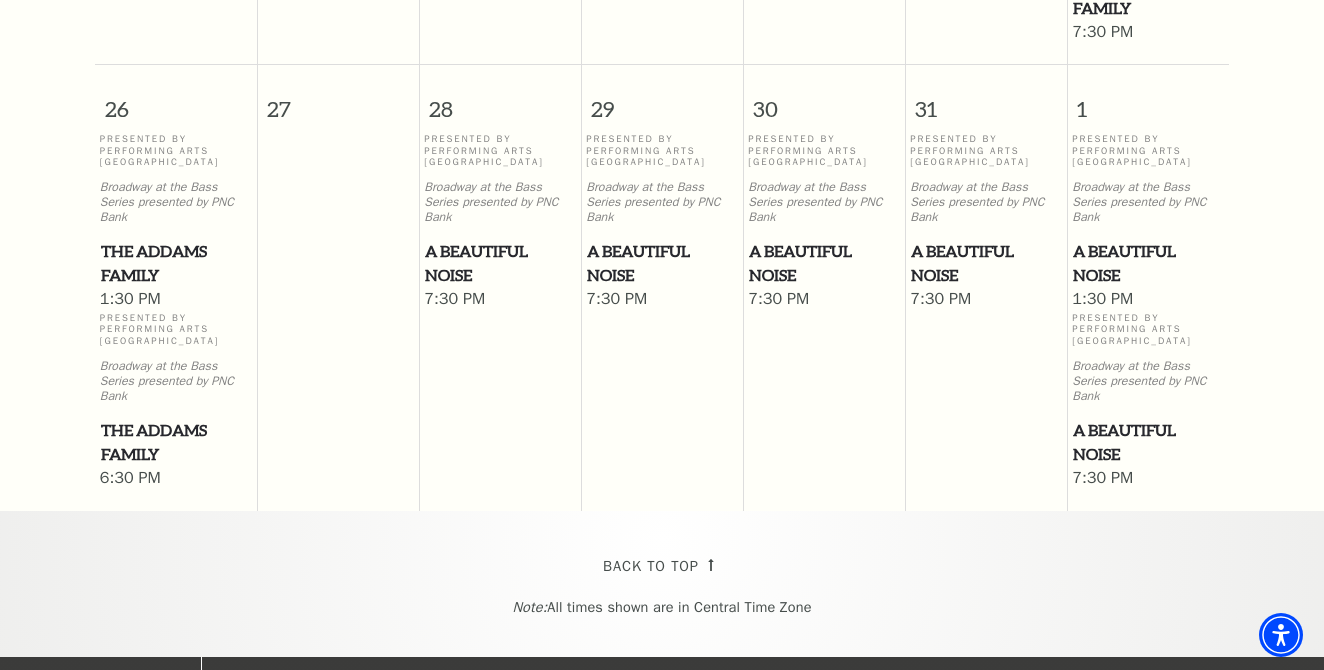 click on "A Beautiful Noise" at bounding box center (1148, 442) 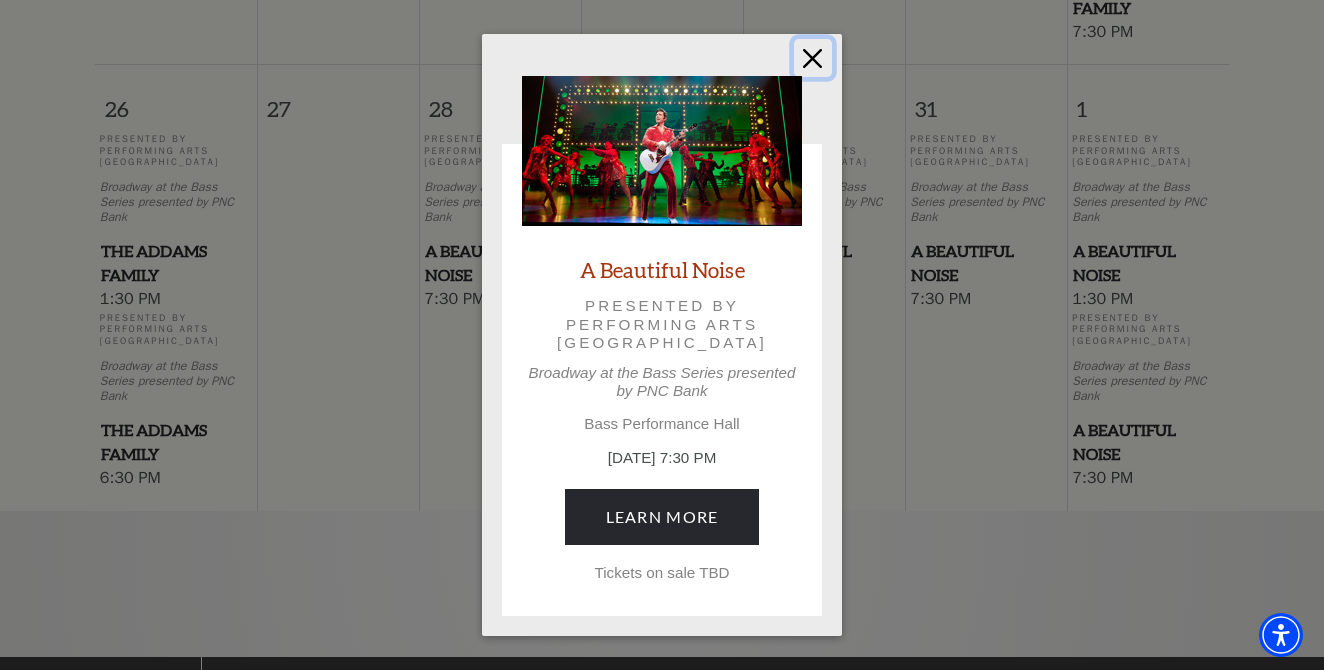click at bounding box center [813, 58] 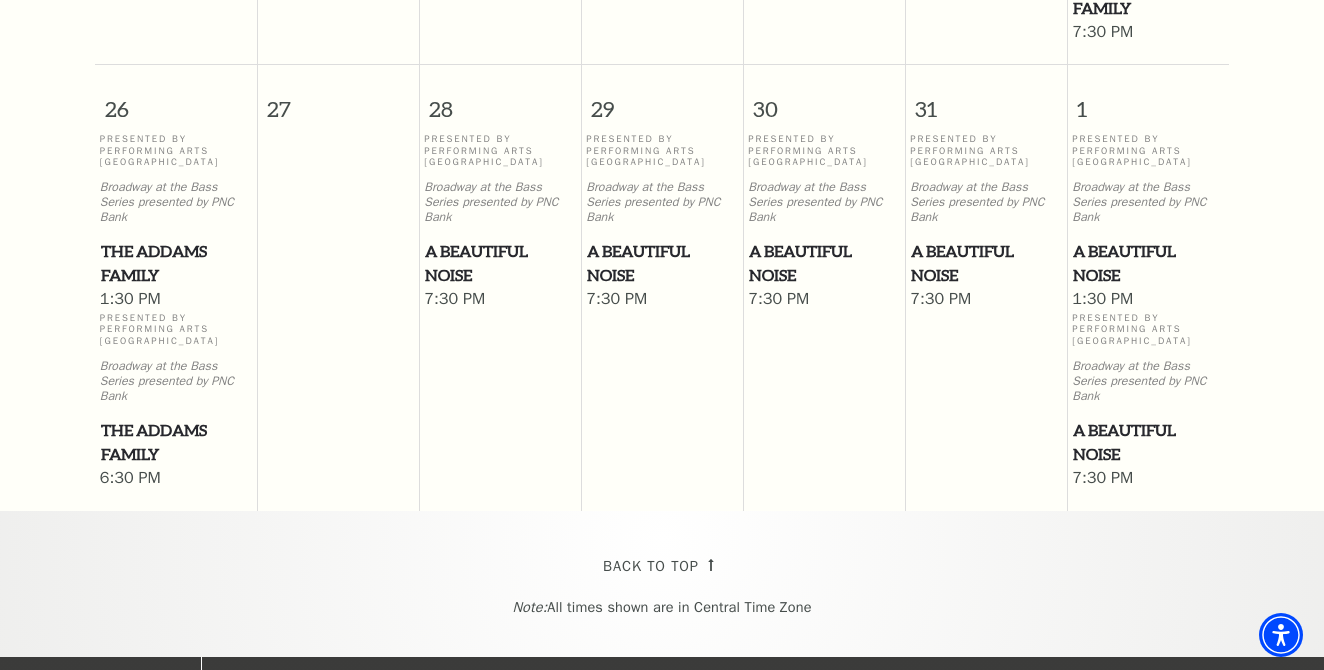 click on "A Beautiful Noise" at bounding box center [824, 263] 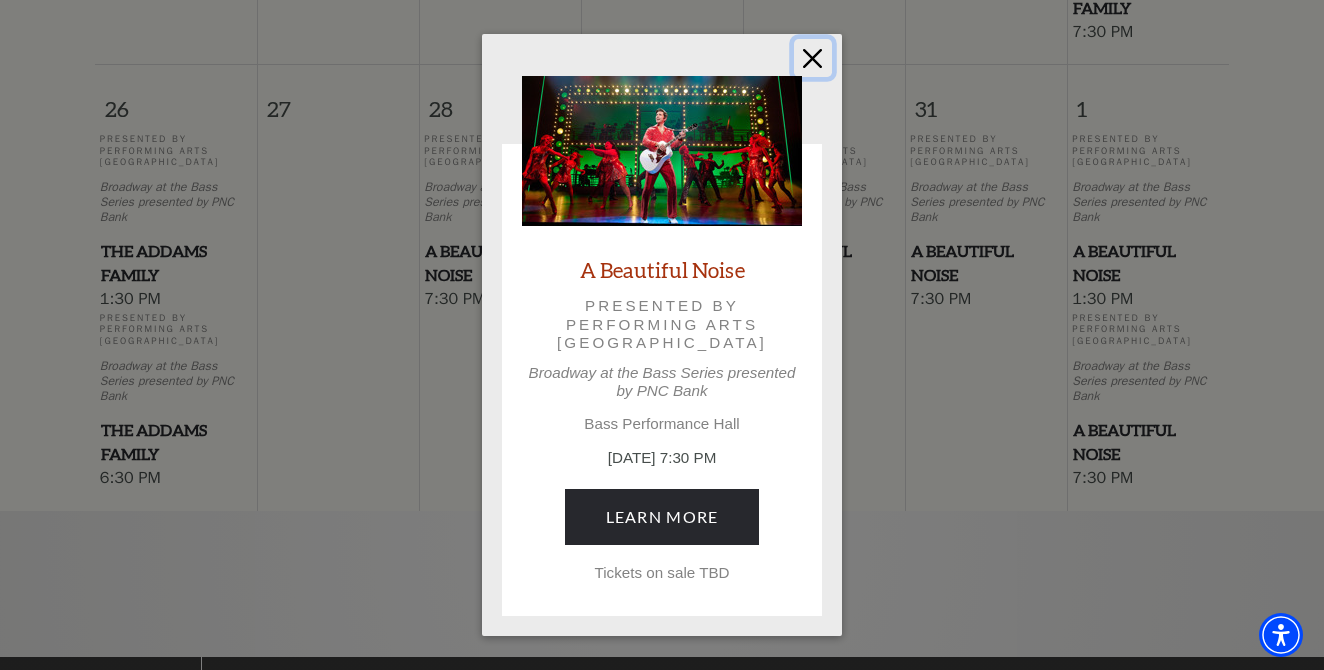 click at bounding box center (813, 58) 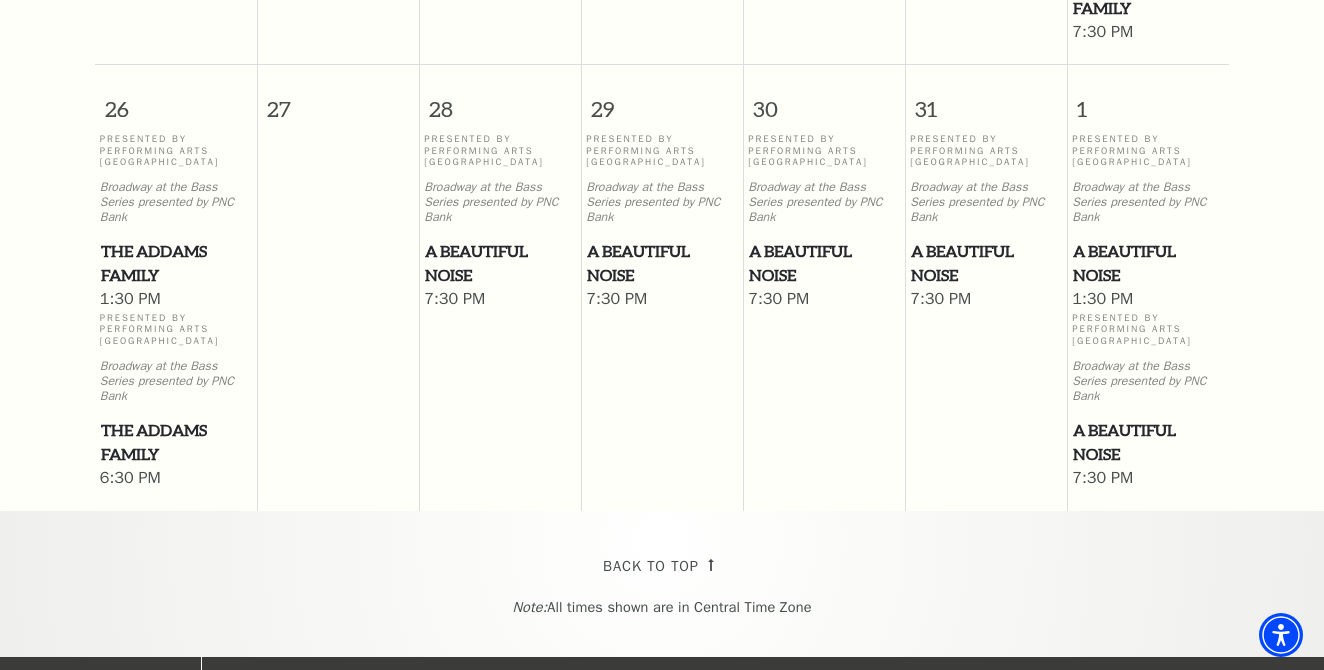 click on "A Beautiful Noise" at bounding box center [662, 263] 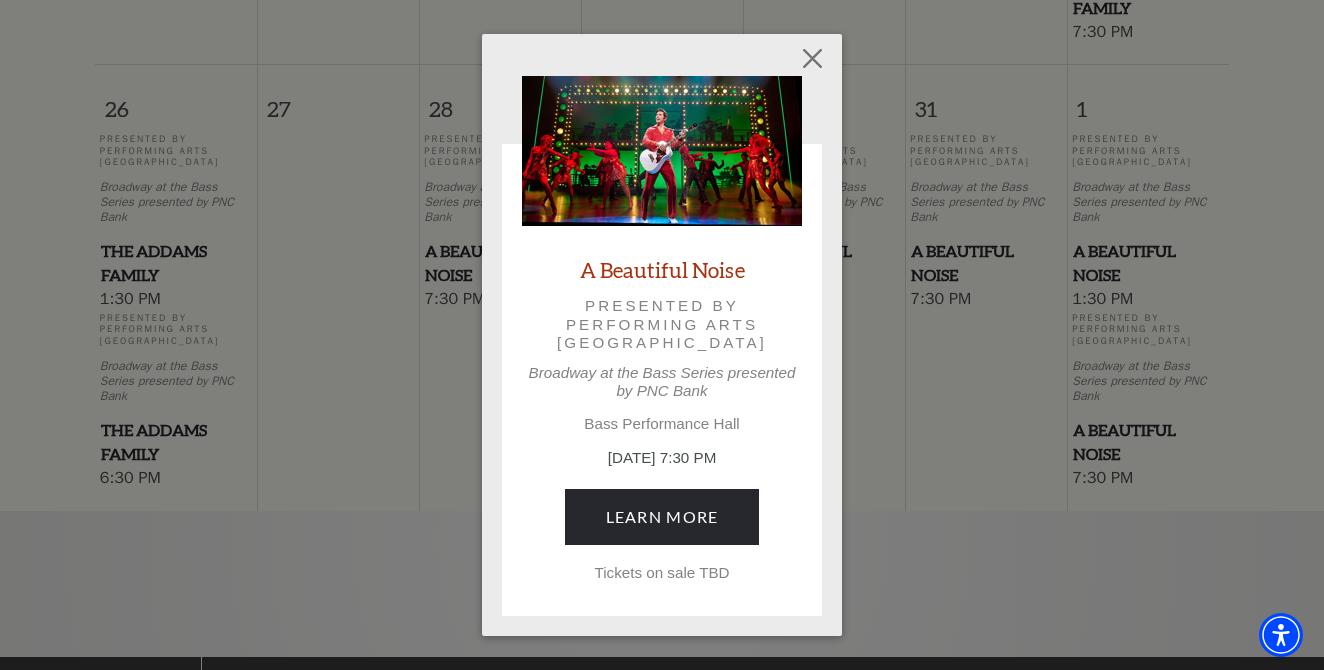 click on "Tickets on sale TBD" at bounding box center (662, 573) 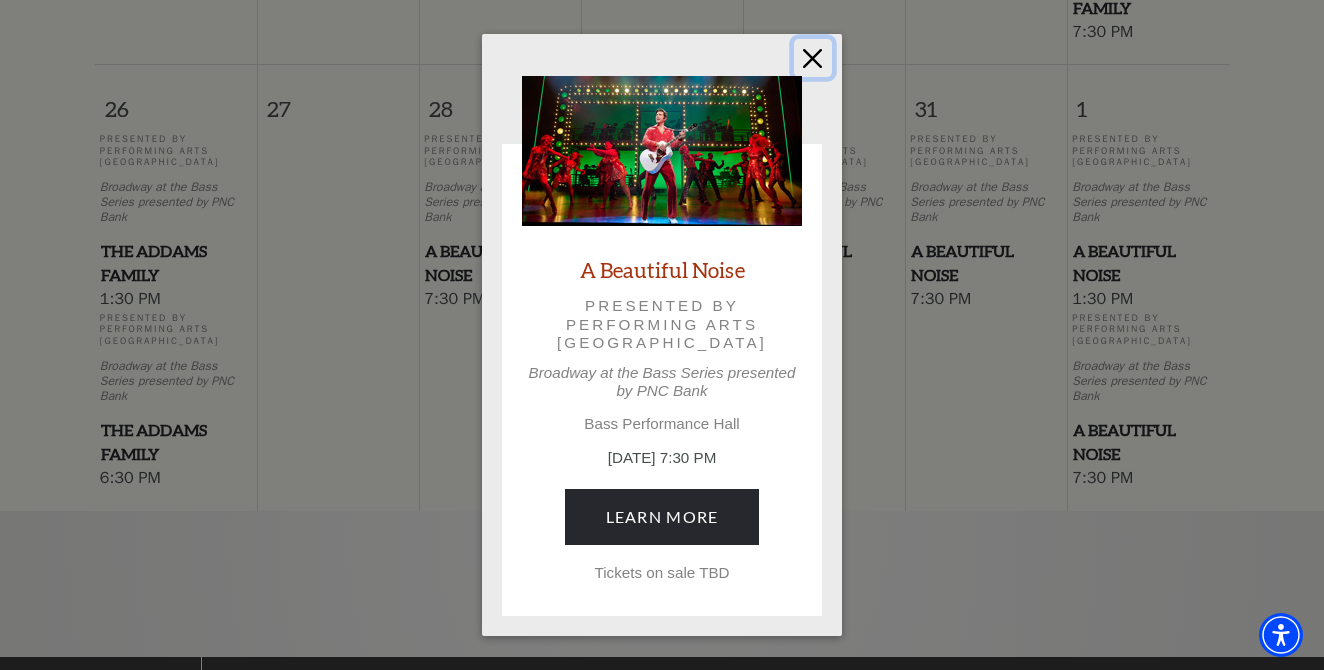 click at bounding box center [813, 58] 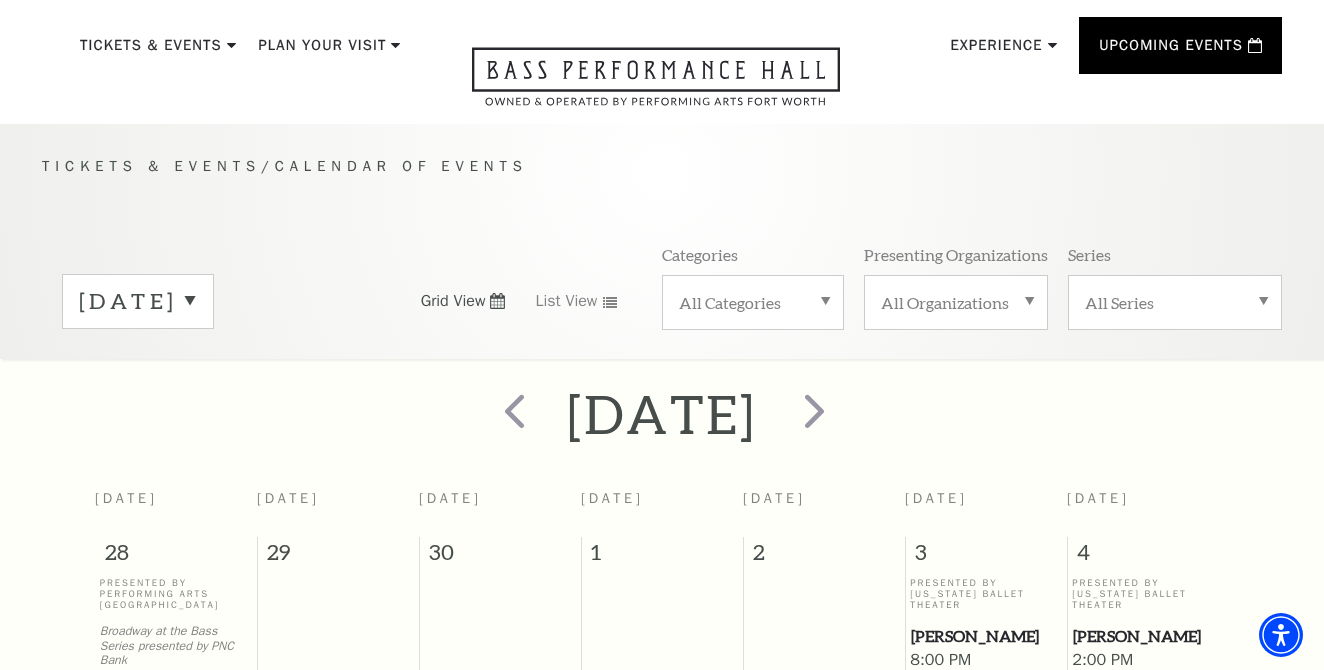 scroll, scrollTop: 0, scrollLeft: 0, axis: both 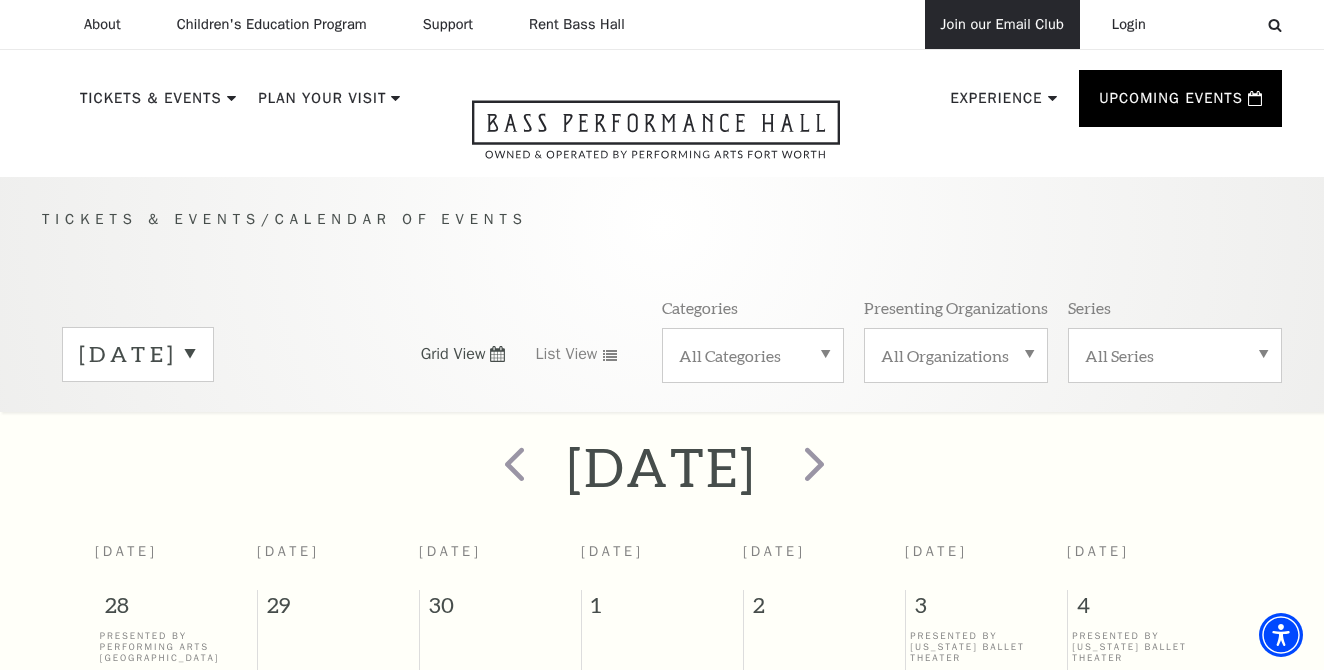 click on "Join our Email Club" at bounding box center [1002, 24] 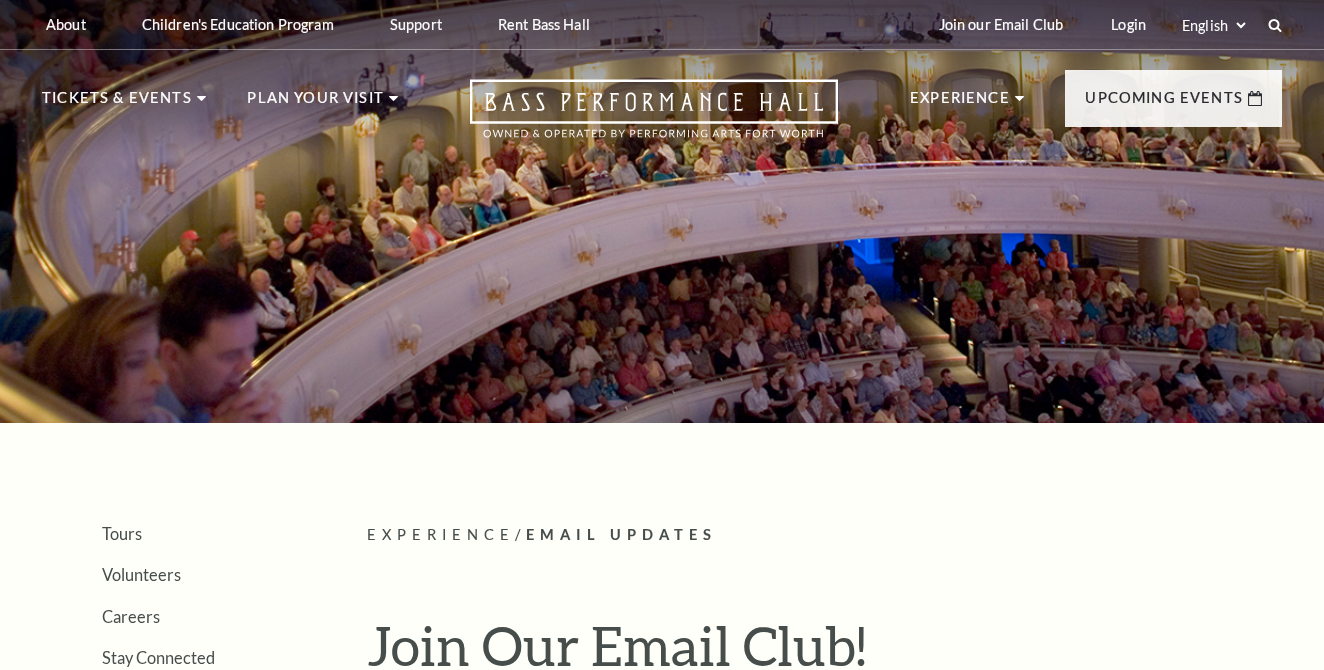 scroll, scrollTop: 0, scrollLeft: 0, axis: both 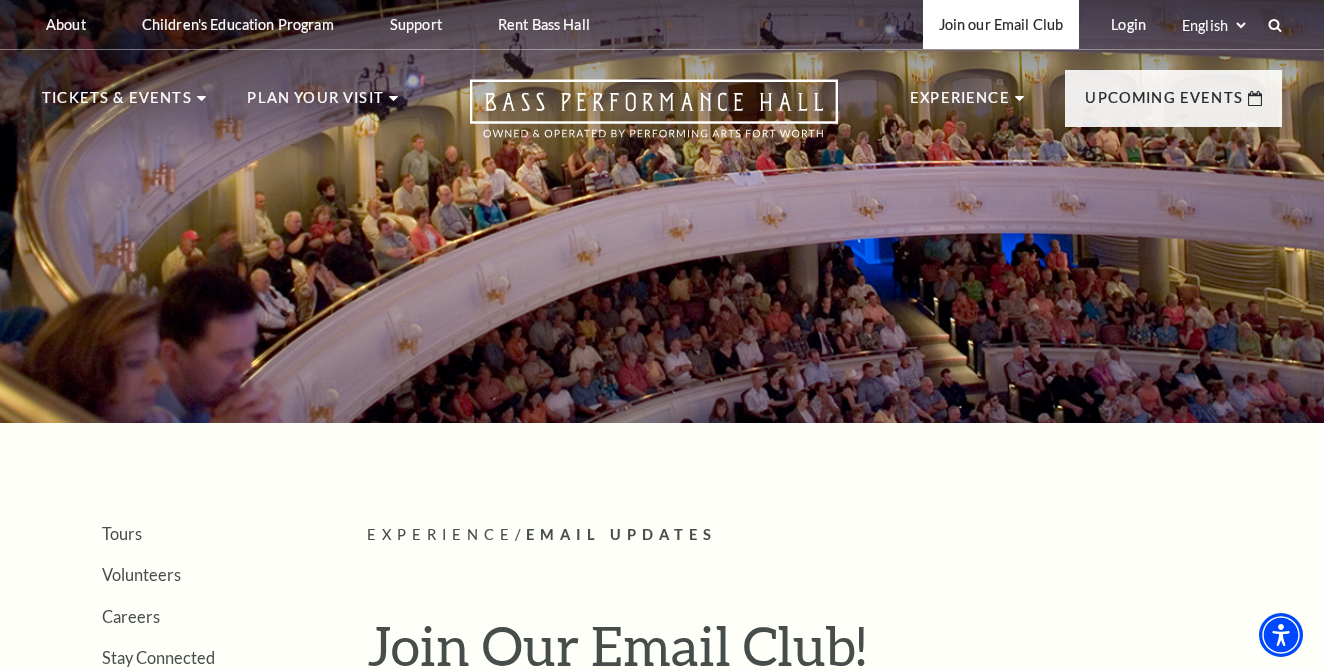 click on "Join our Email Club" at bounding box center [1001, 24] 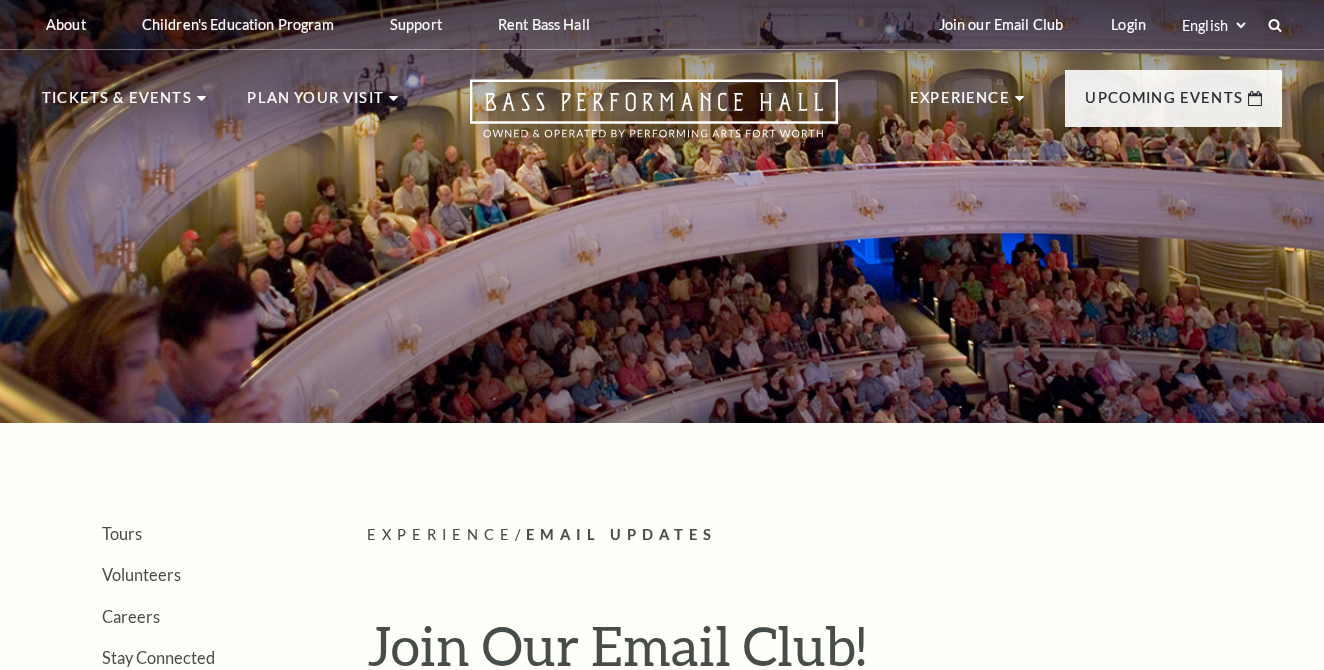 scroll, scrollTop: 0, scrollLeft: 0, axis: both 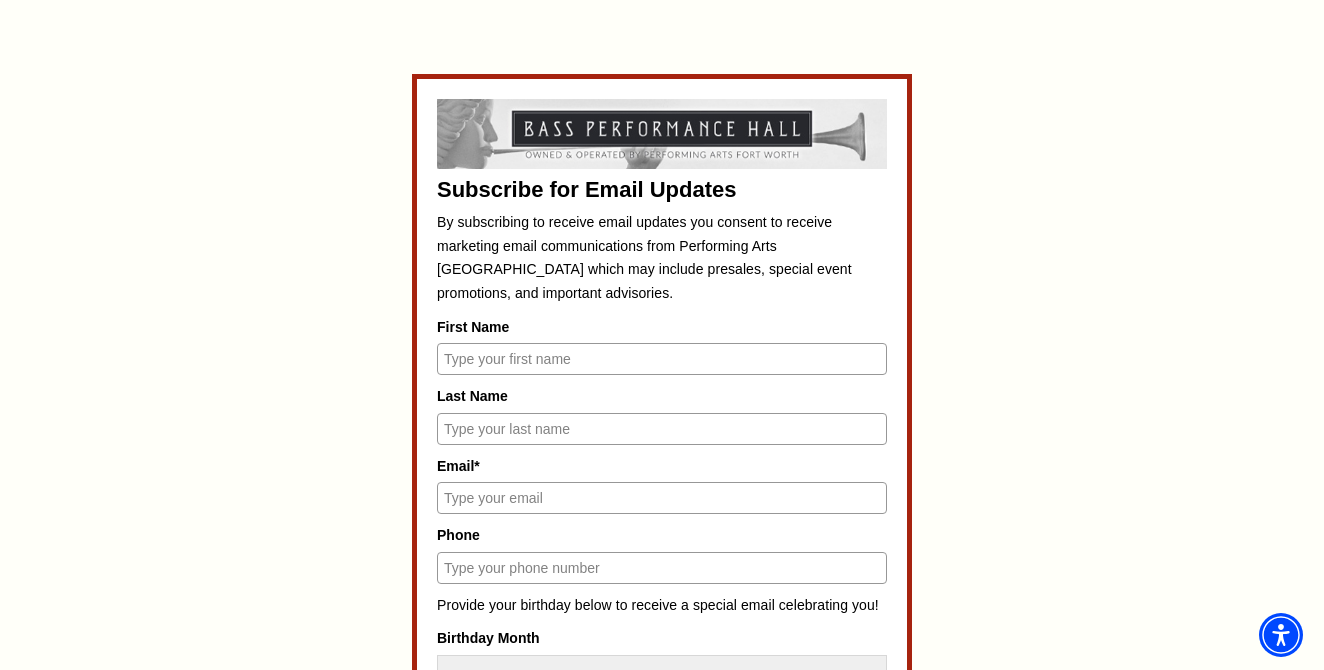 click on "First Name" at bounding box center [662, 359] 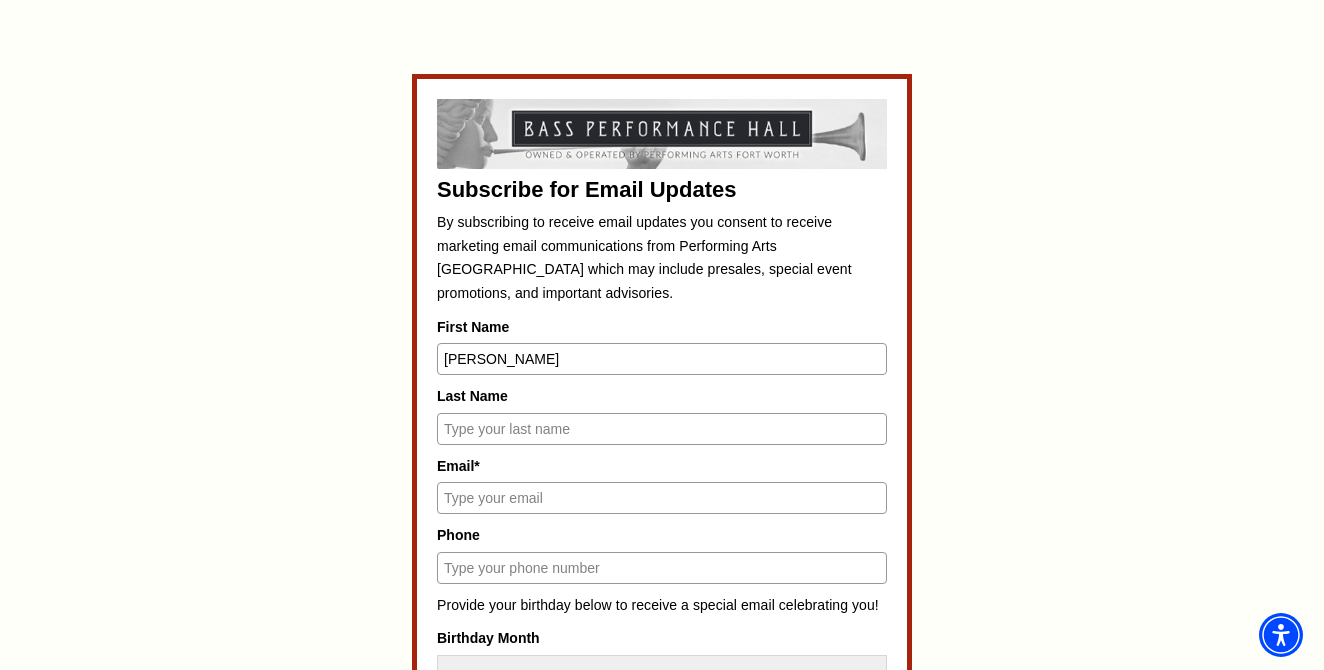 type on "[PERSON_NAME]" 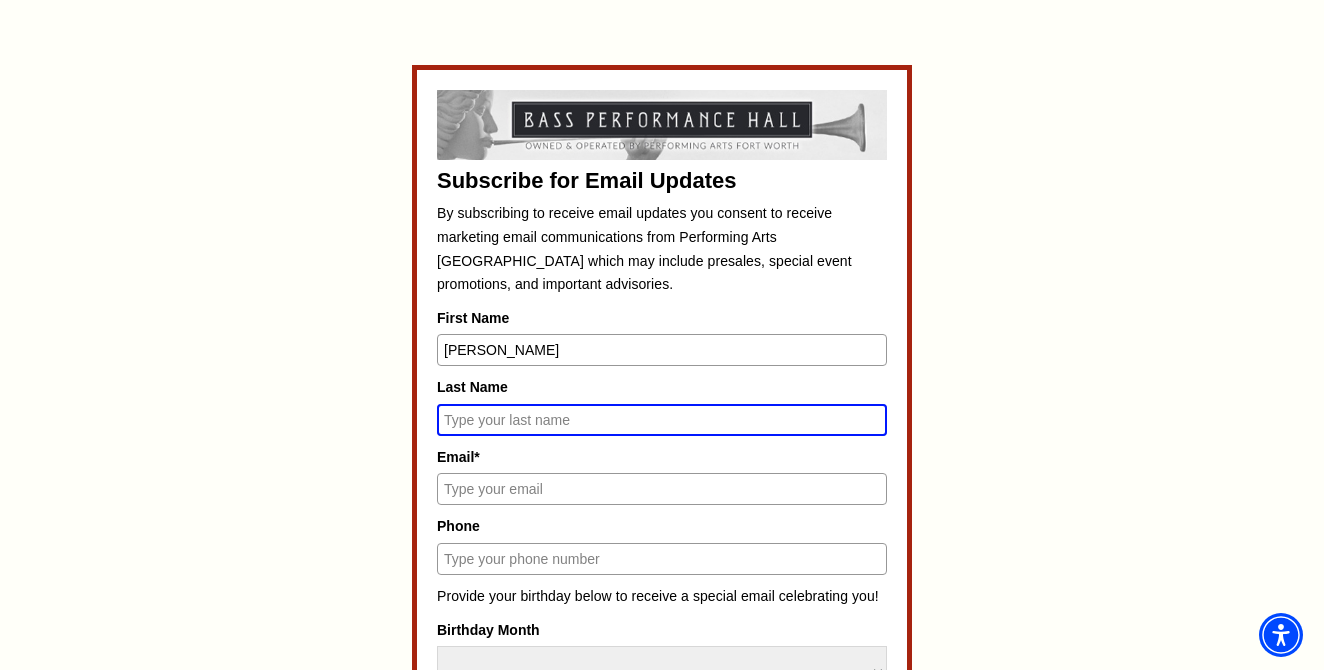 scroll, scrollTop: 808, scrollLeft: 0, axis: vertical 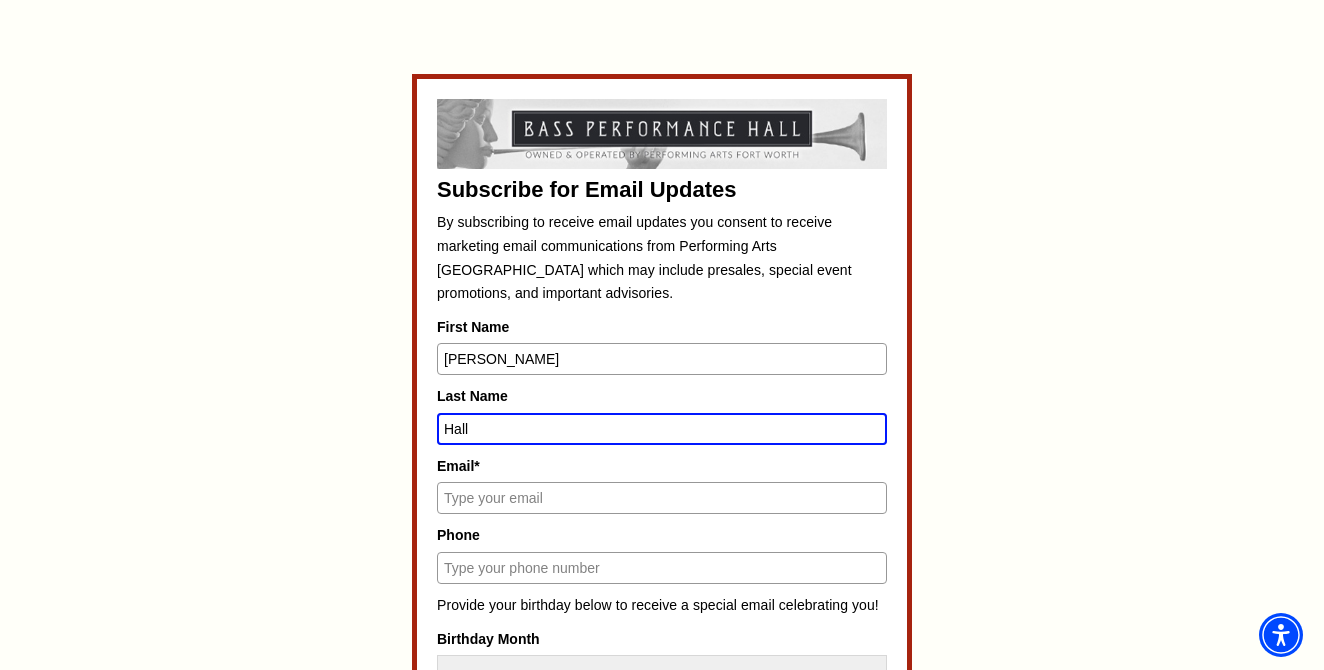type on "Hall" 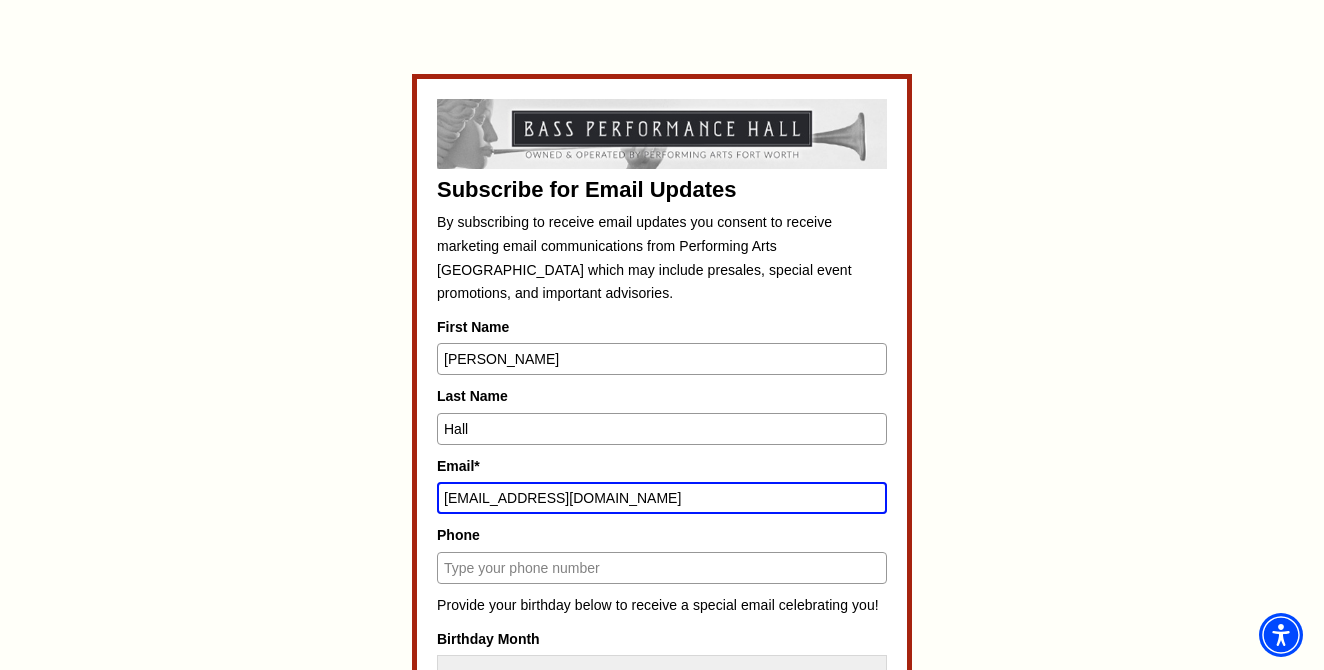 type on "[EMAIL_ADDRESS][DOMAIN_NAME]" 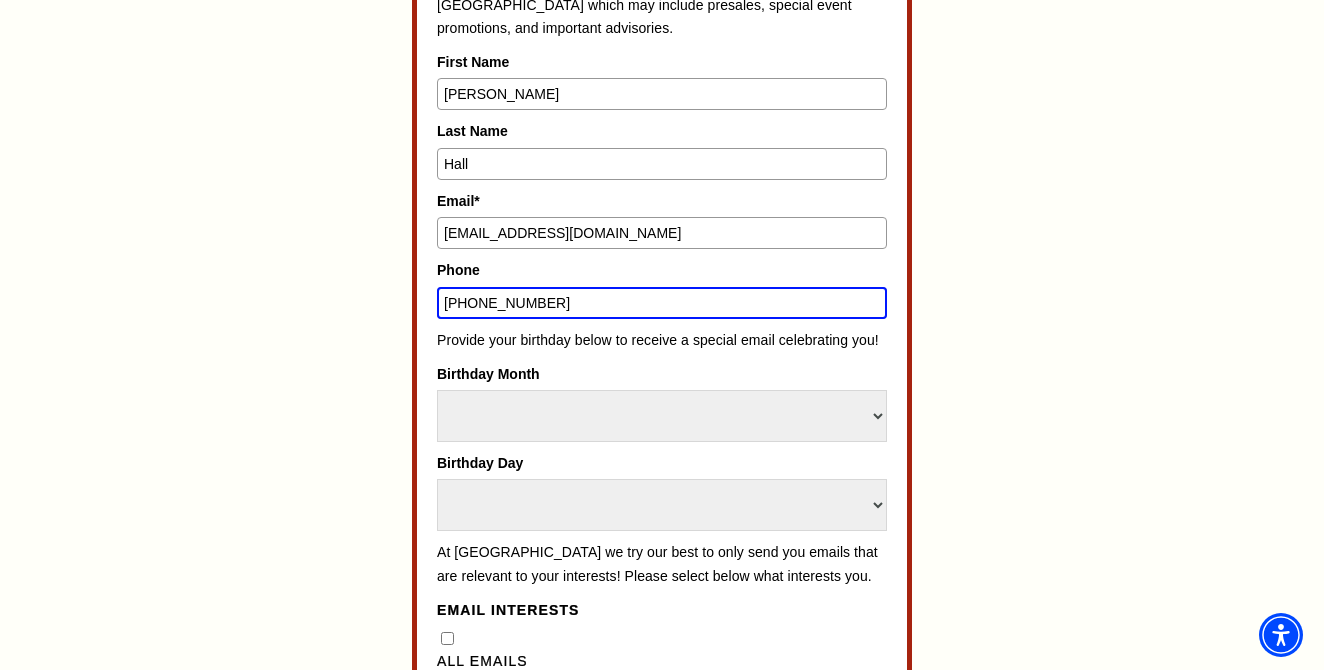 scroll, scrollTop: 1107, scrollLeft: 0, axis: vertical 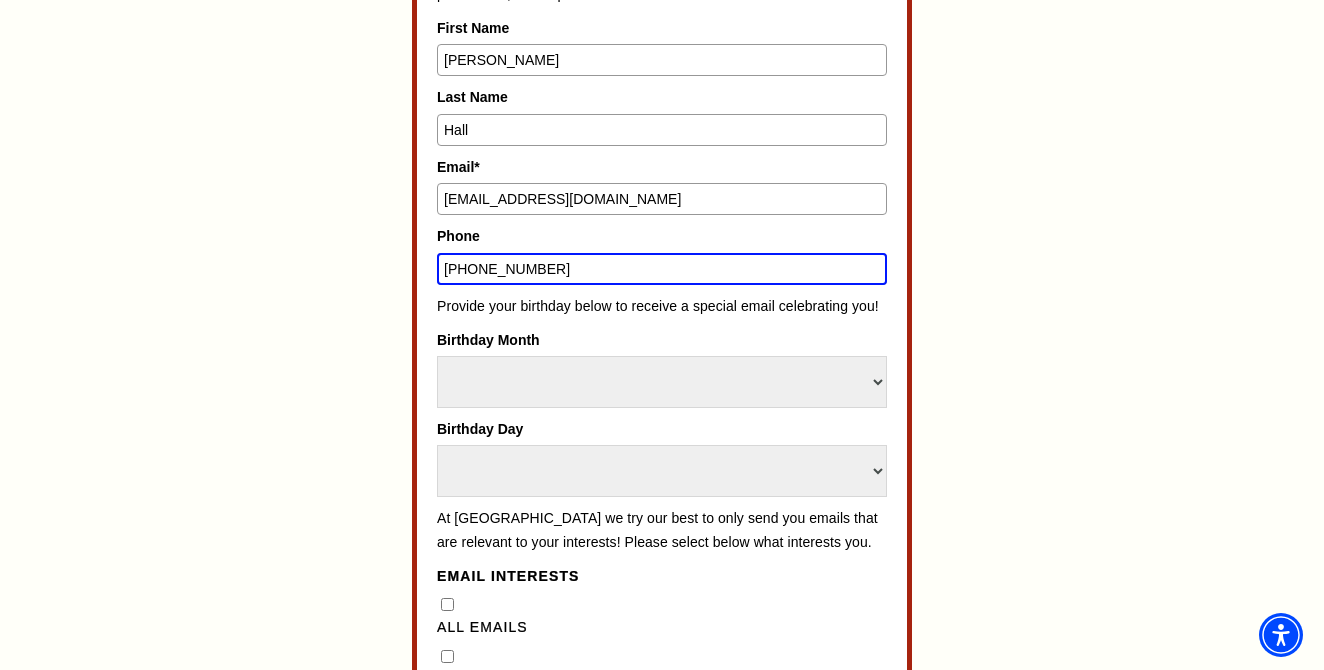 type on "[PHONE_NUMBER]" 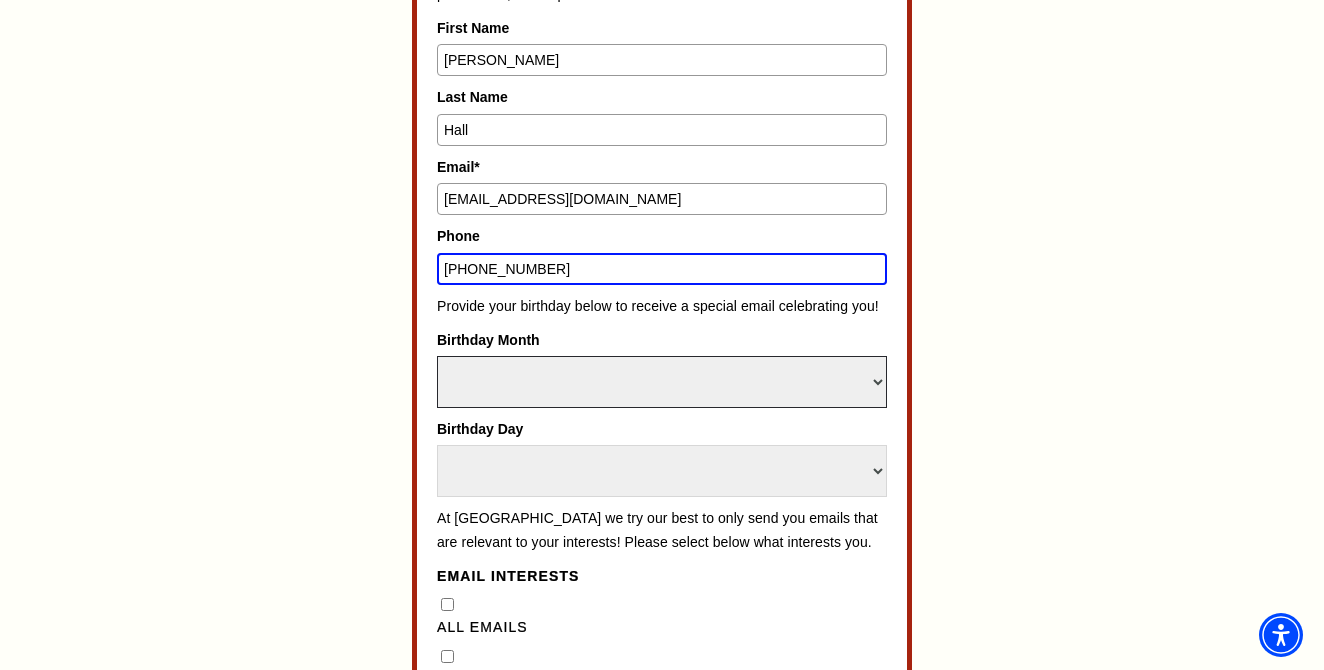 click on "Select Month
January
February
March
April
May
June
July
August
September
October
November
December" at bounding box center [662, 382] 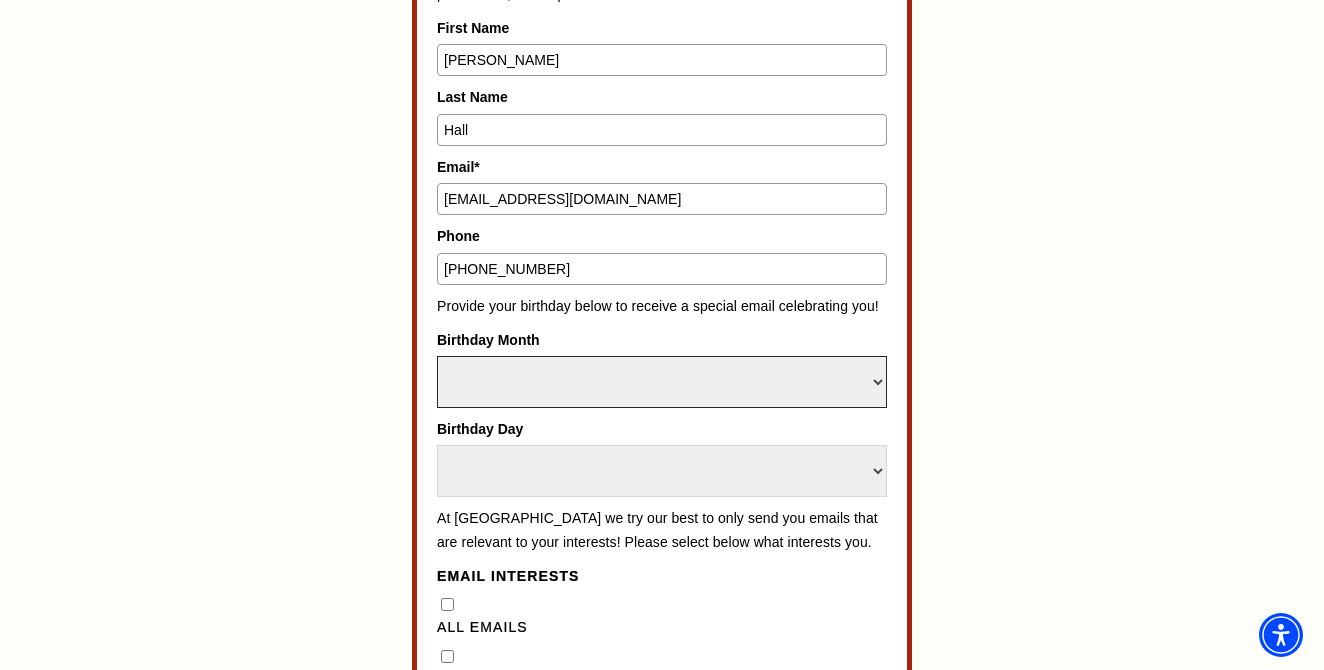 select on "February" 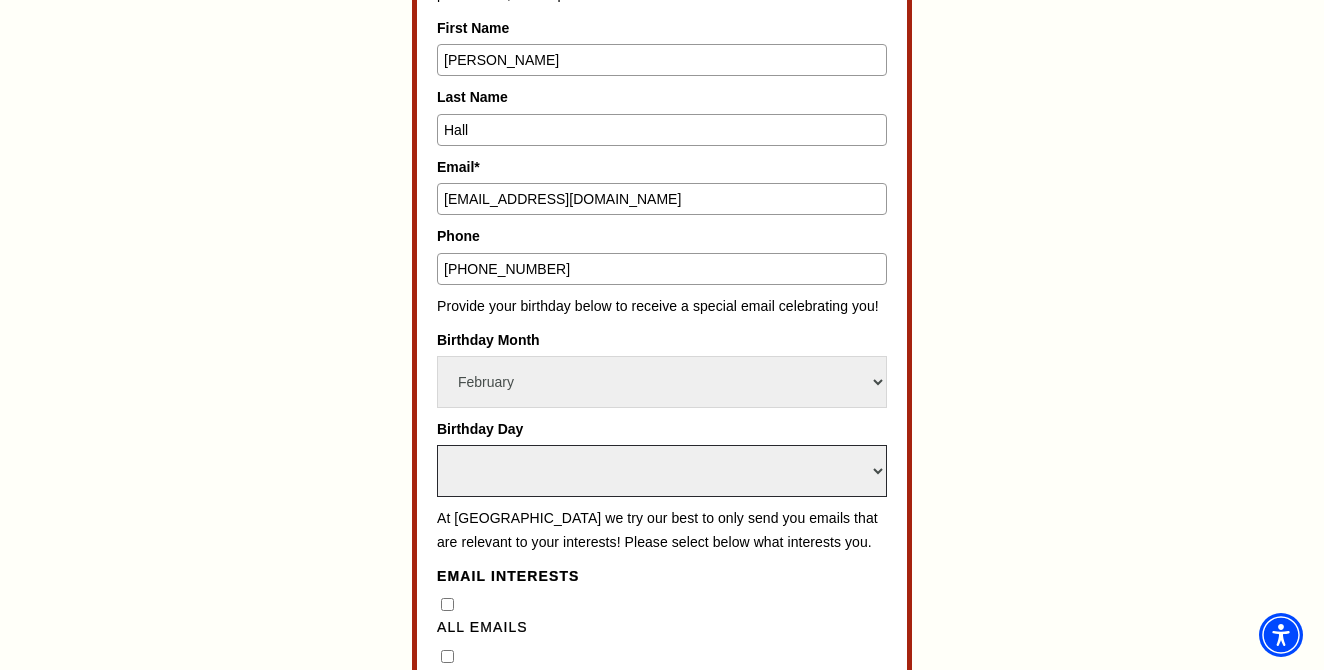 click on "Select Day
1
2
3
4
5
6
7
8
9
10
11
12
13
14
15
16
17
18
19
20
21
22
23
24
25
26
27
28
29
30
31" at bounding box center [662, 471] 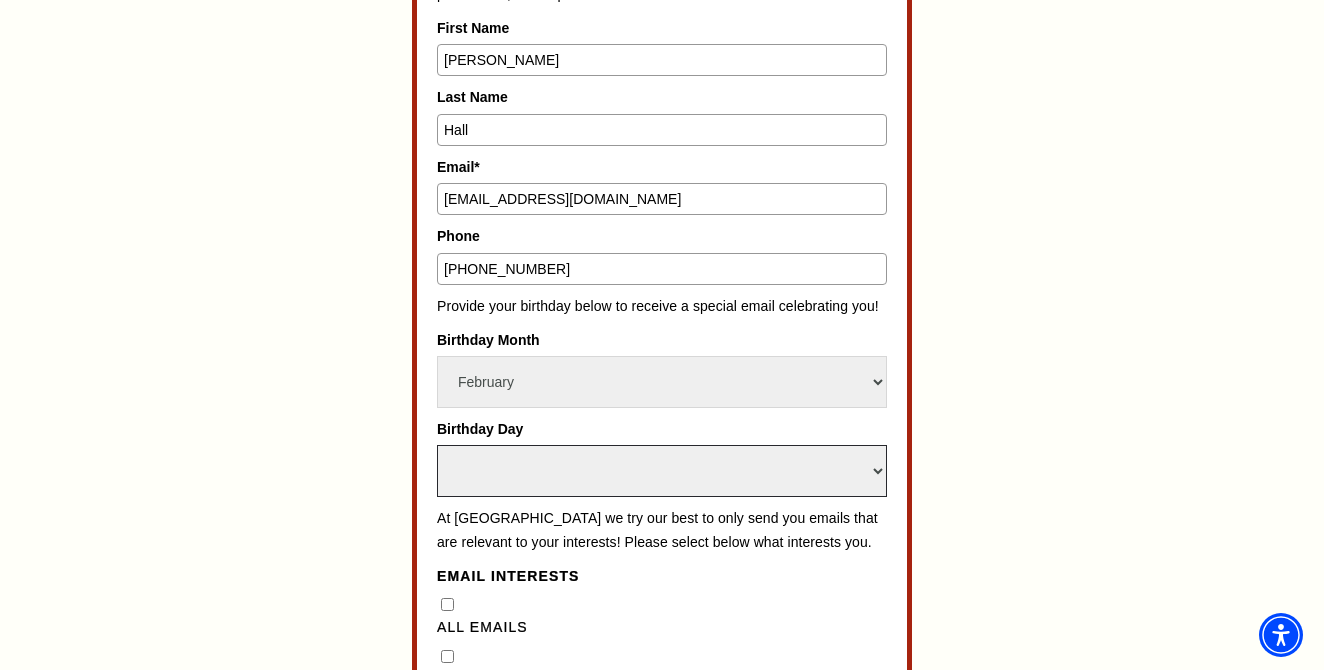 select on "20" 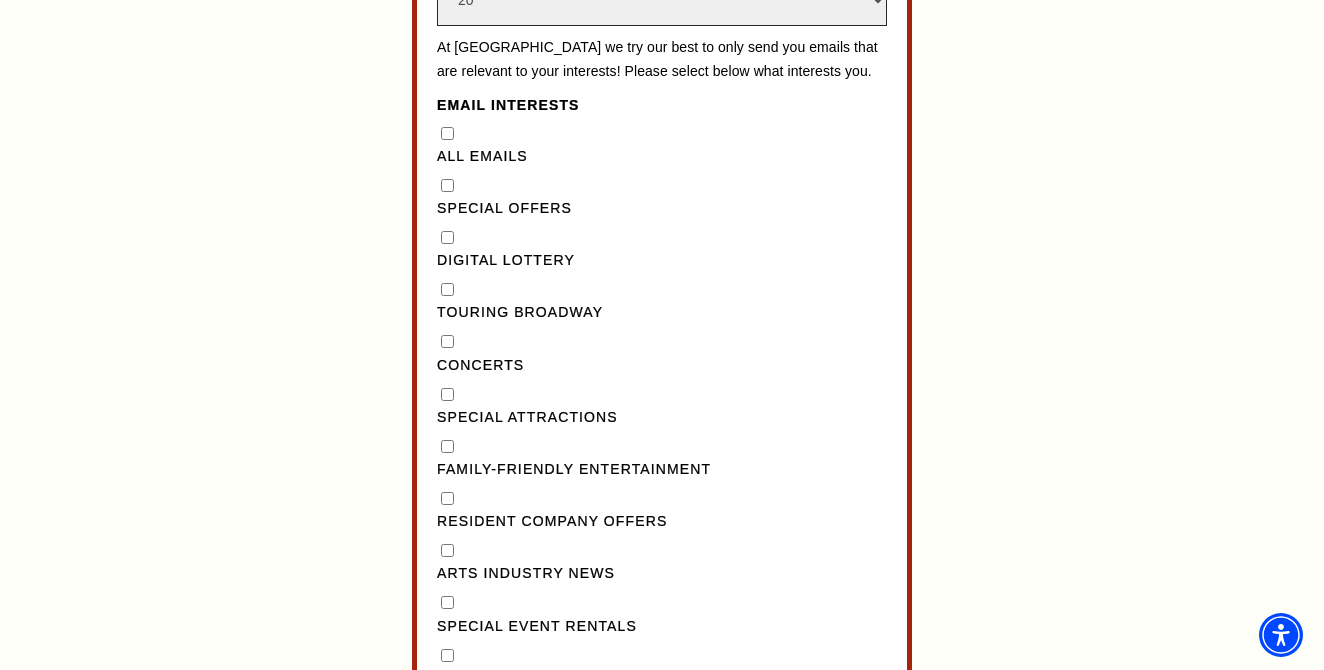 scroll, scrollTop: 1586, scrollLeft: 0, axis: vertical 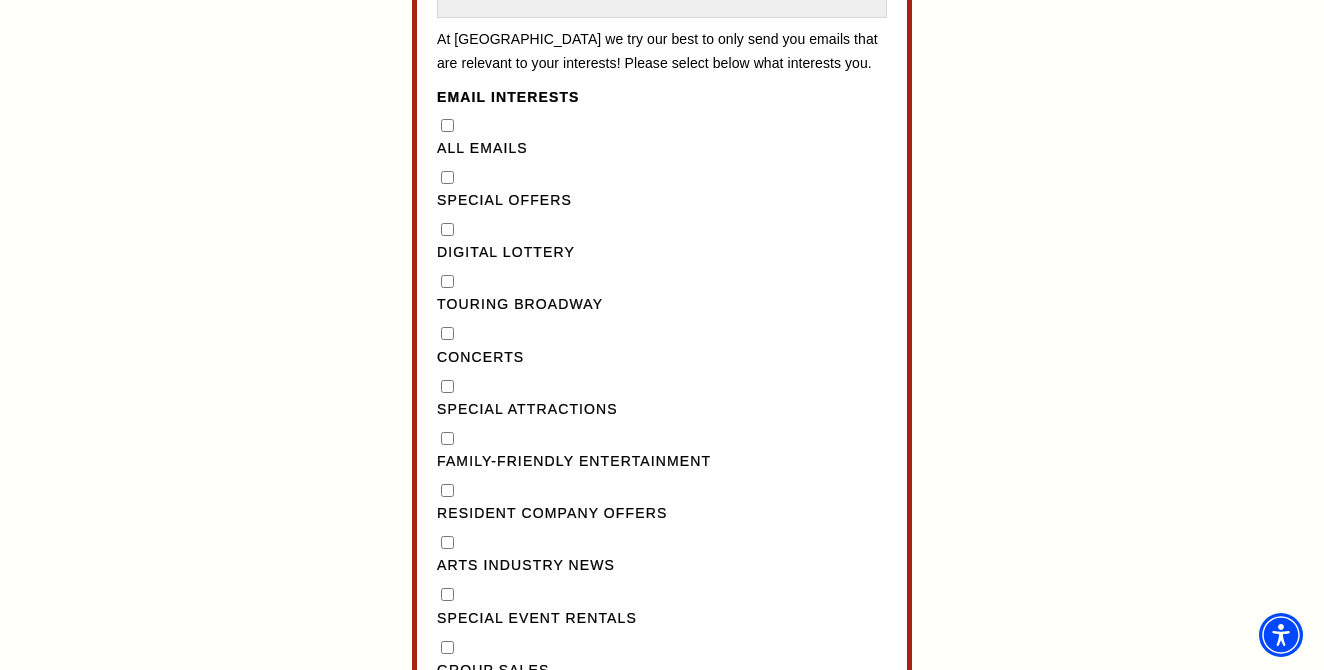 click on "Special Offers" at bounding box center (447, 177) 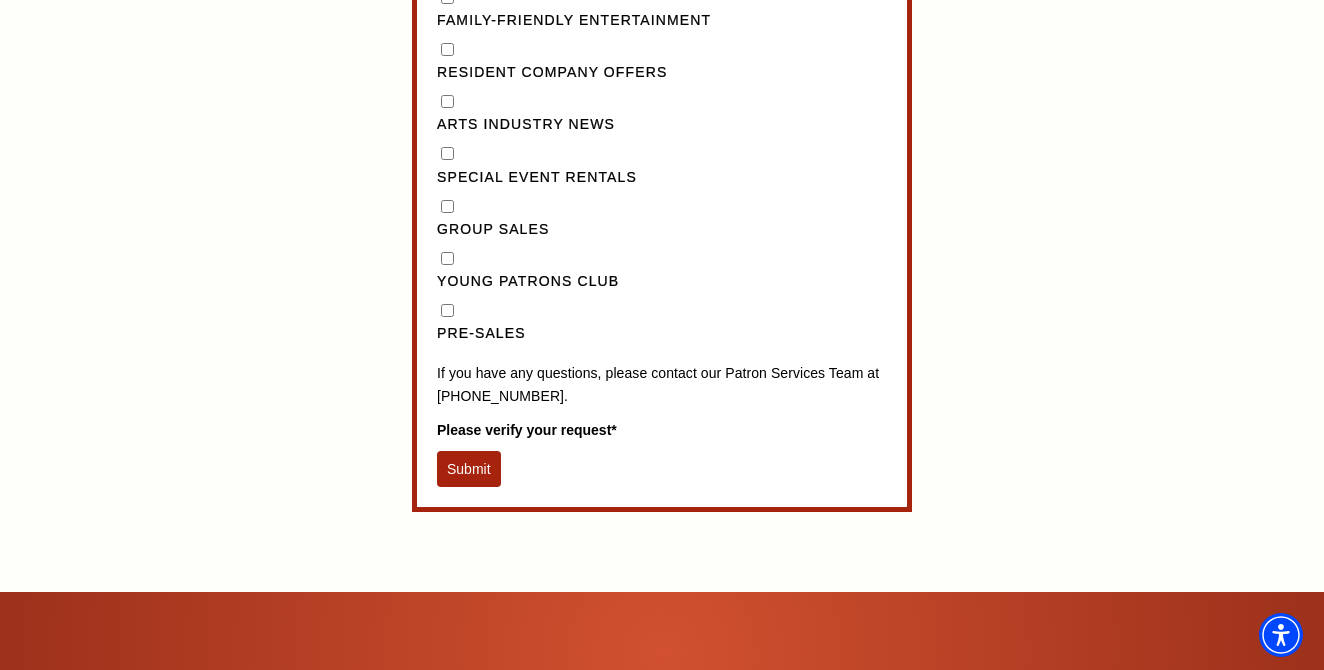 scroll, scrollTop: 2029, scrollLeft: 0, axis: vertical 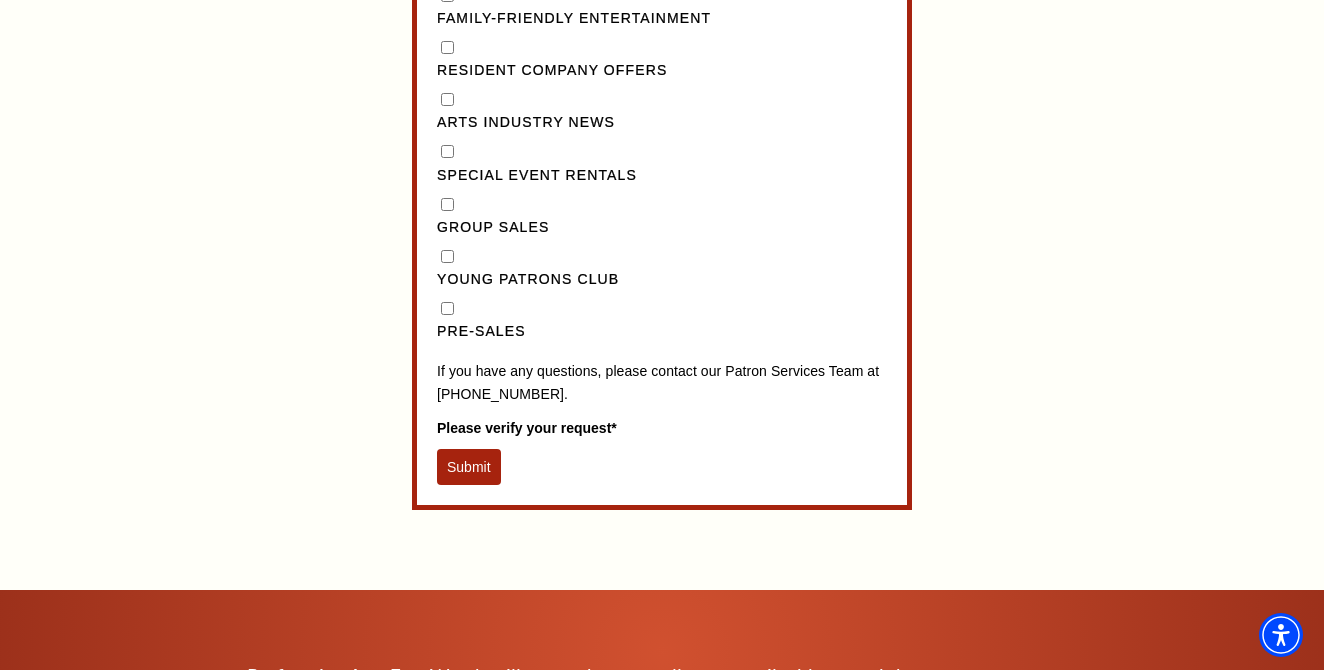 click on "Pre-Sales" at bounding box center [447, 308] 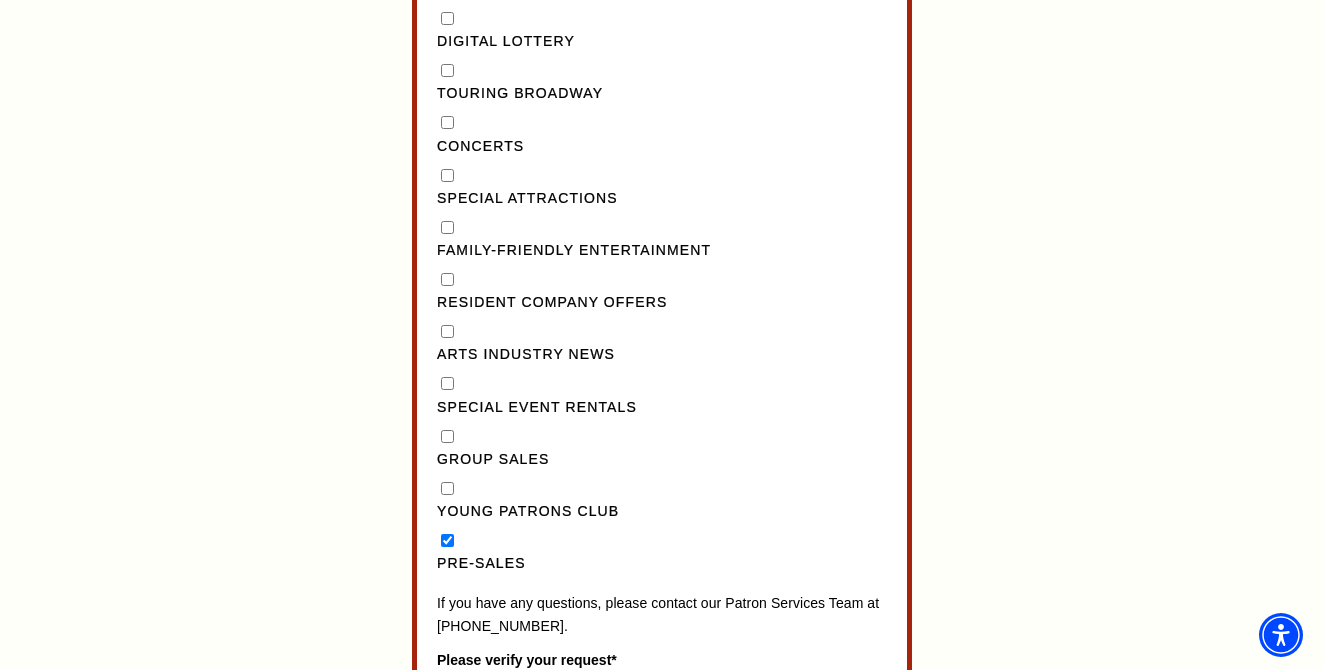scroll, scrollTop: 1796, scrollLeft: 0, axis: vertical 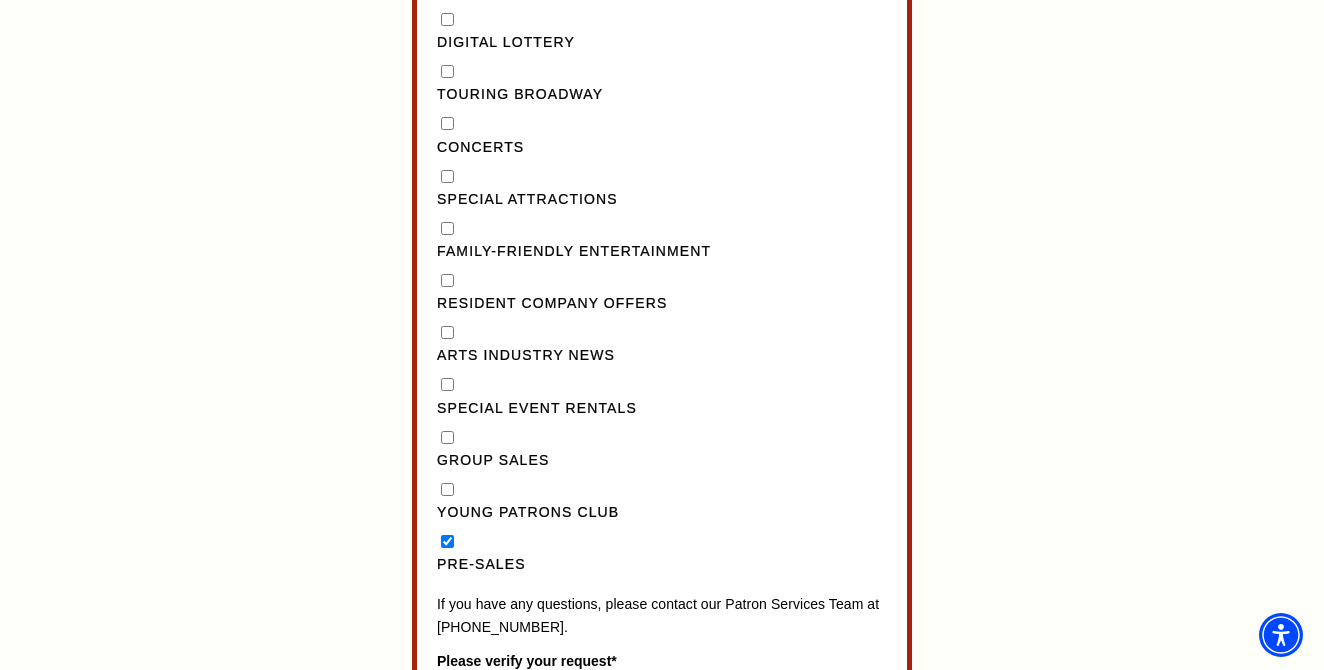 click on "Touring Broadway" at bounding box center (447, 71) 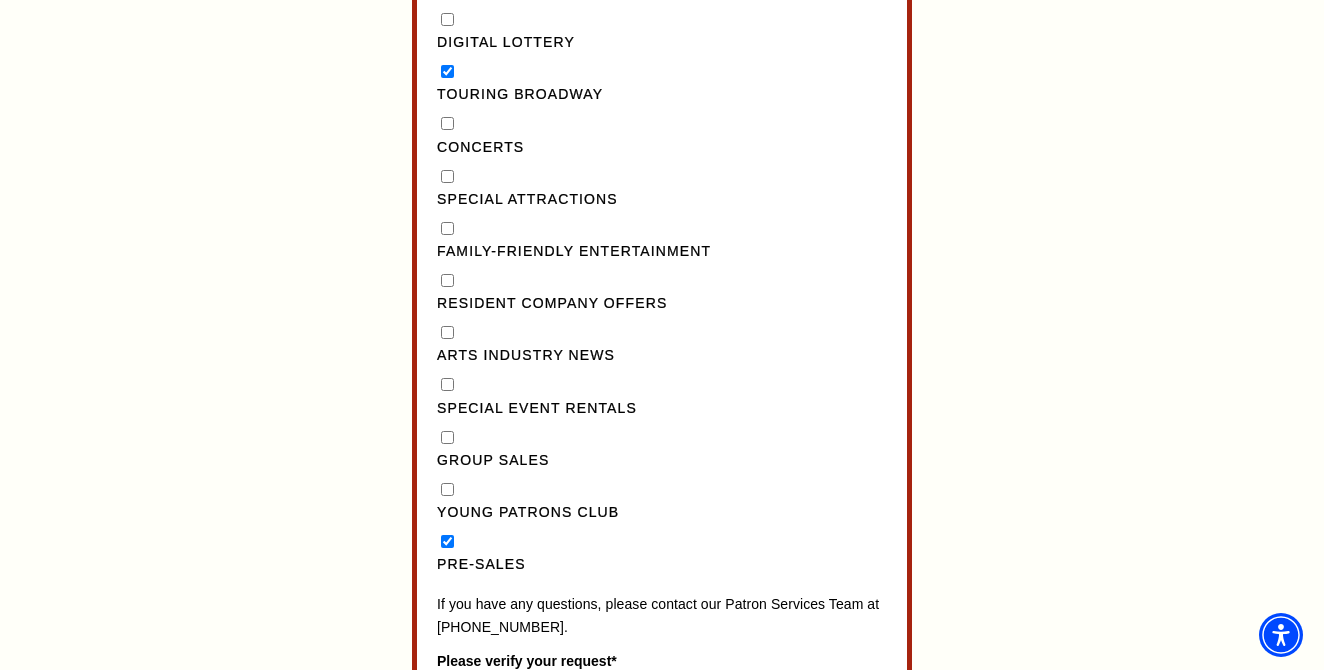 click on "Concerts" at bounding box center [447, 123] 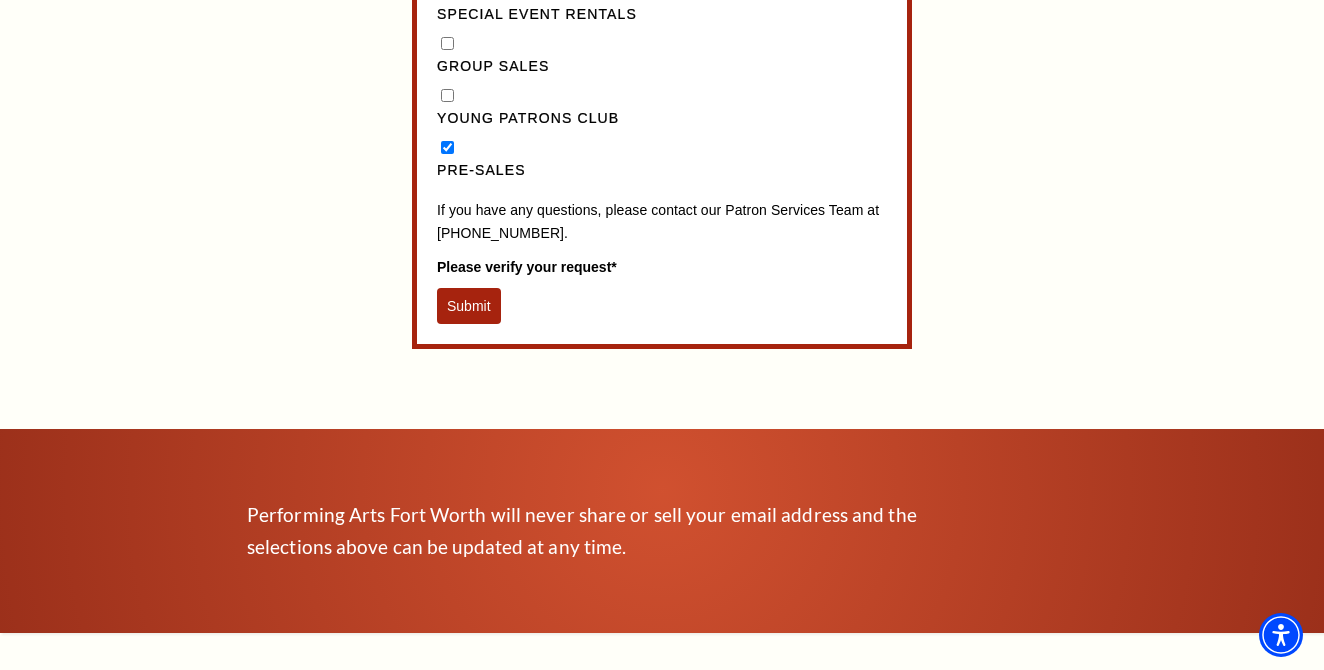 scroll, scrollTop: 2194, scrollLeft: 0, axis: vertical 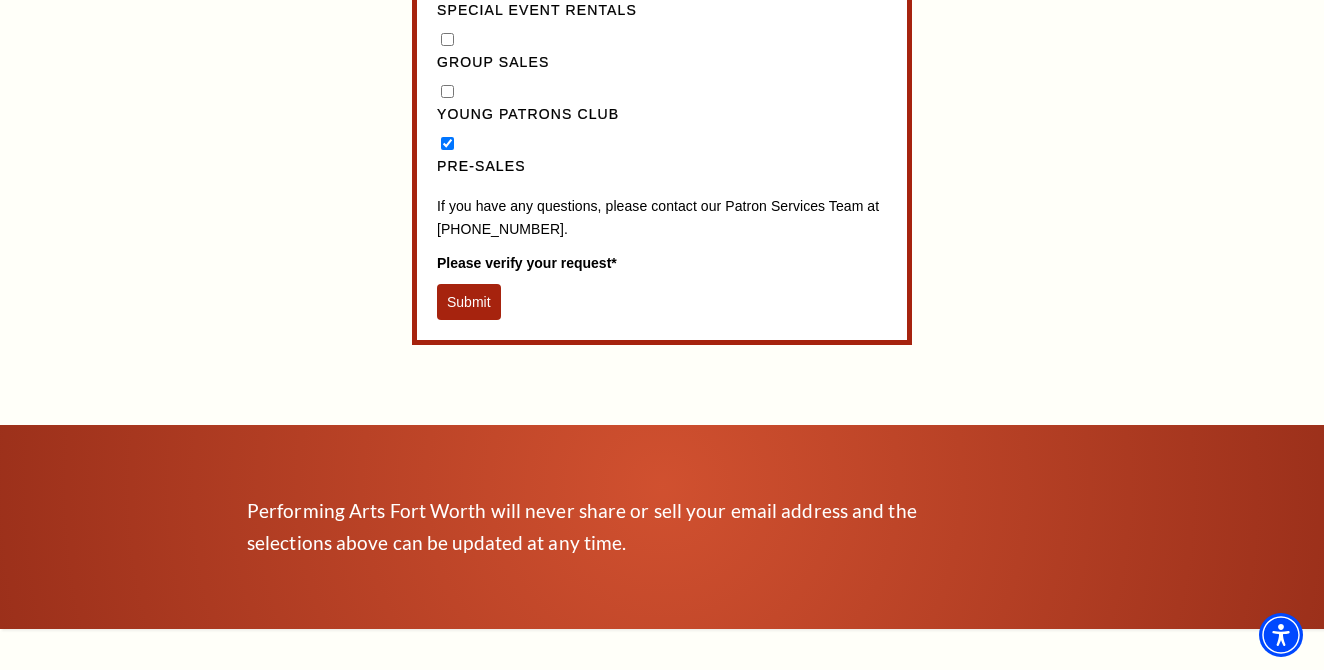 click on "Submit" at bounding box center [469, 302] 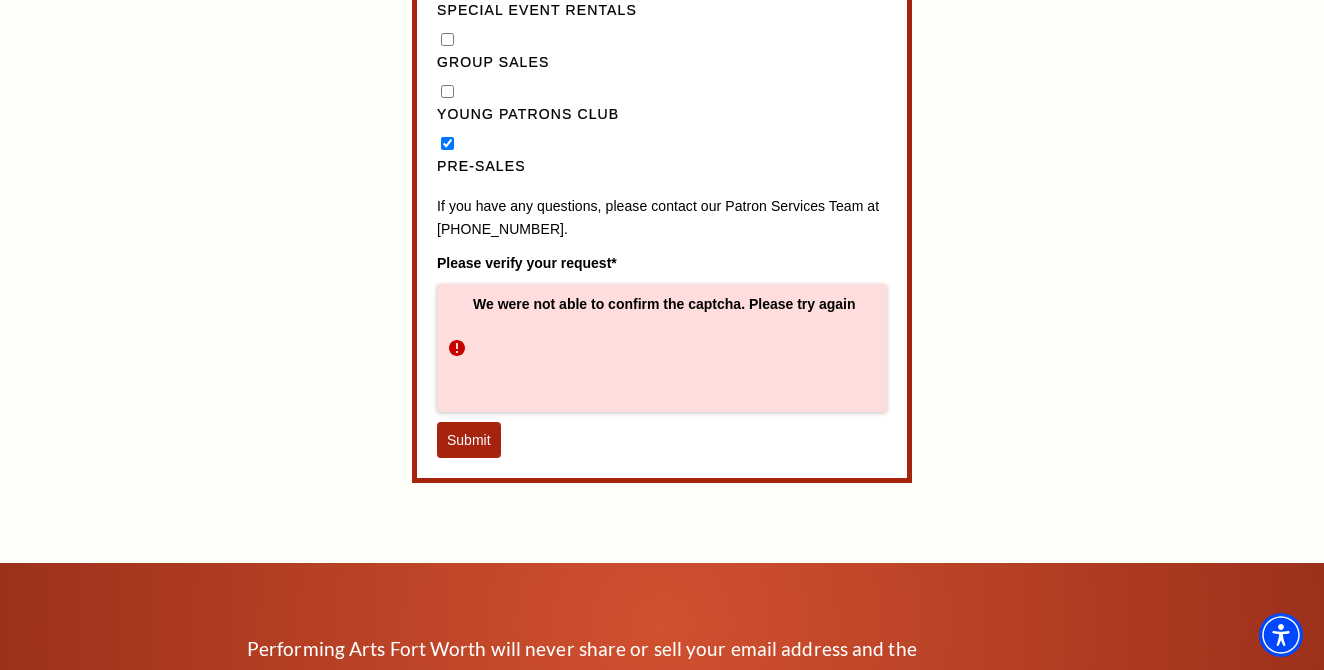 click on "Submit" at bounding box center [469, 440] 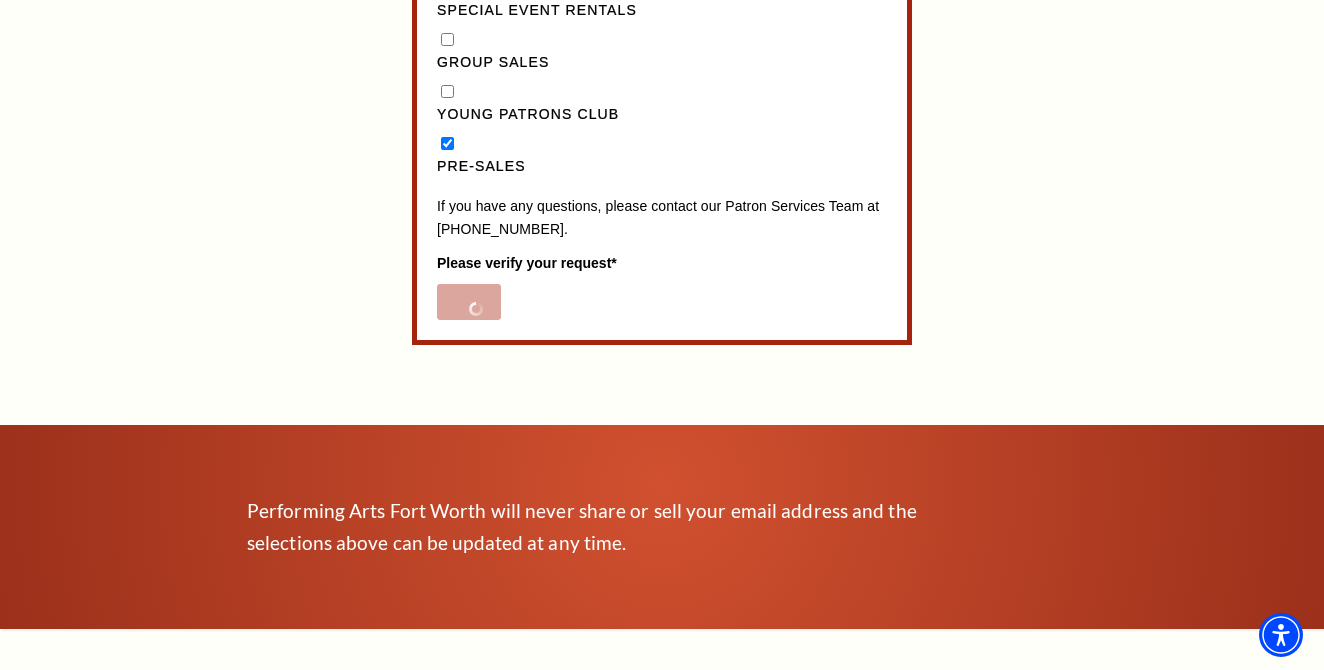 scroll, scrollTop: 1152, scrollLeft: 0, axis: vertical 